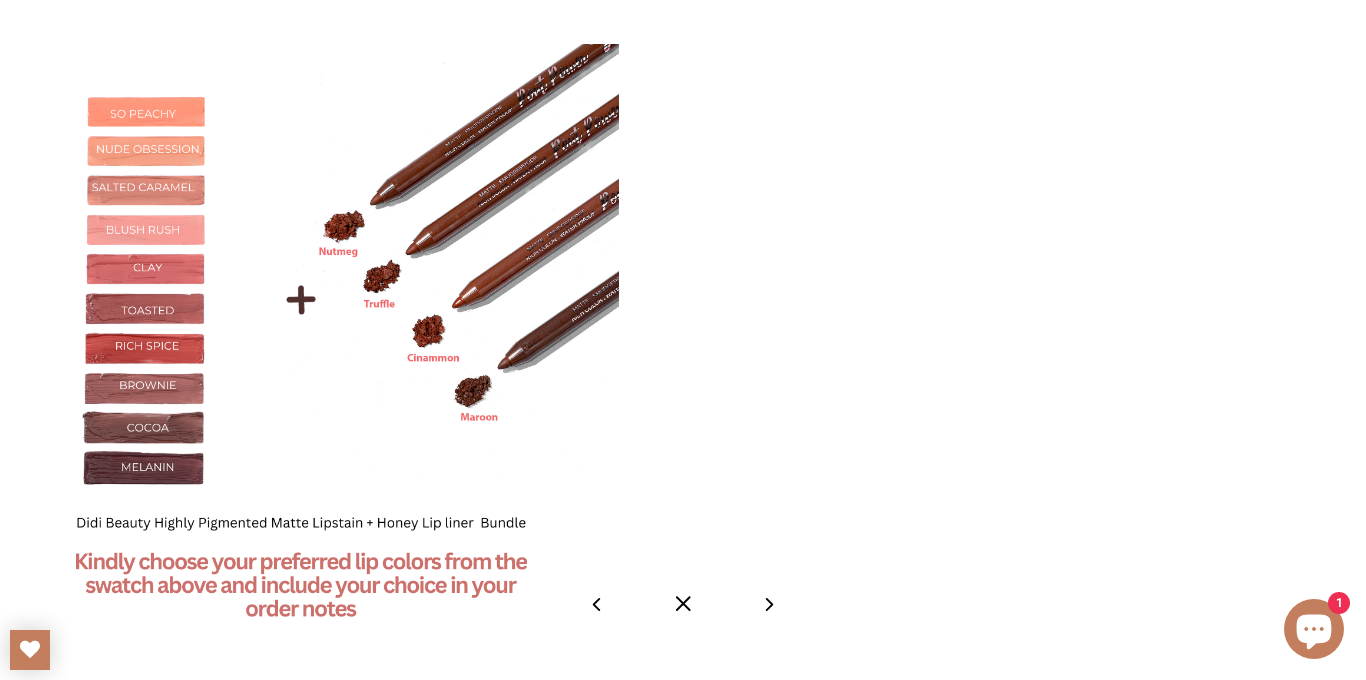 select on "**********" 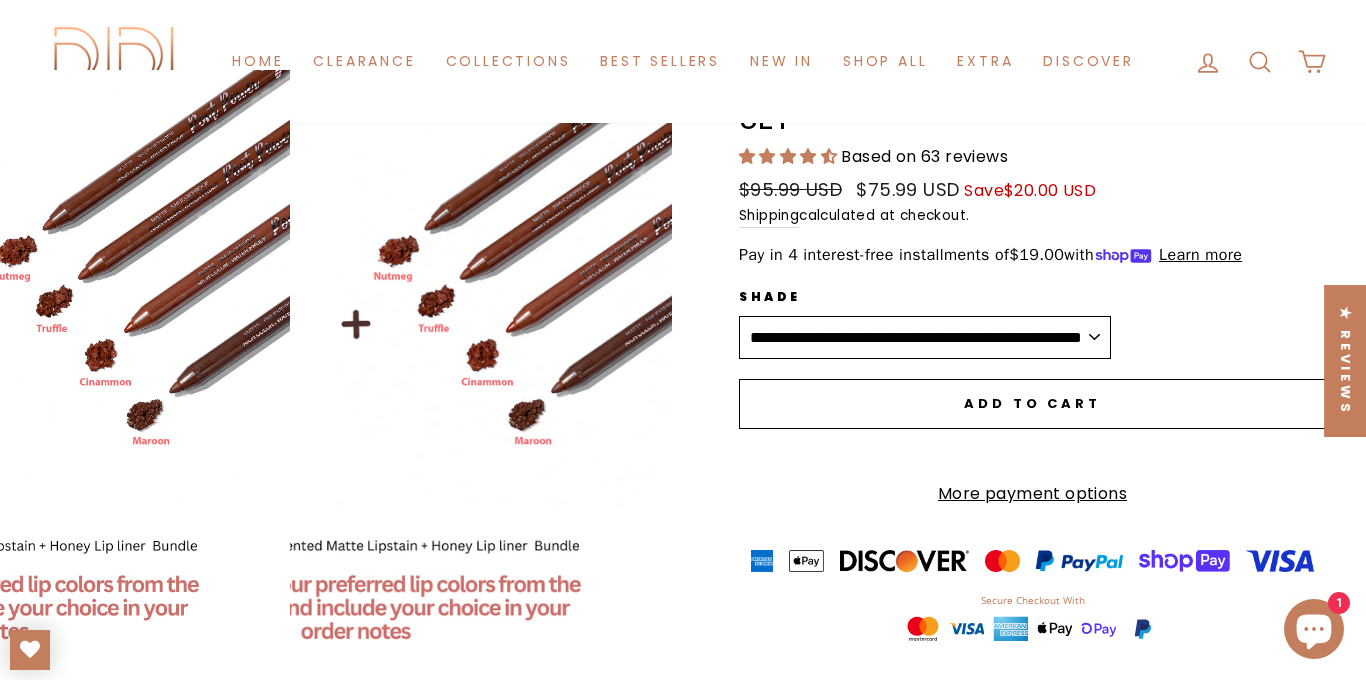 scroll, scrollTop: 0, scrollLeft: 0, axis: both 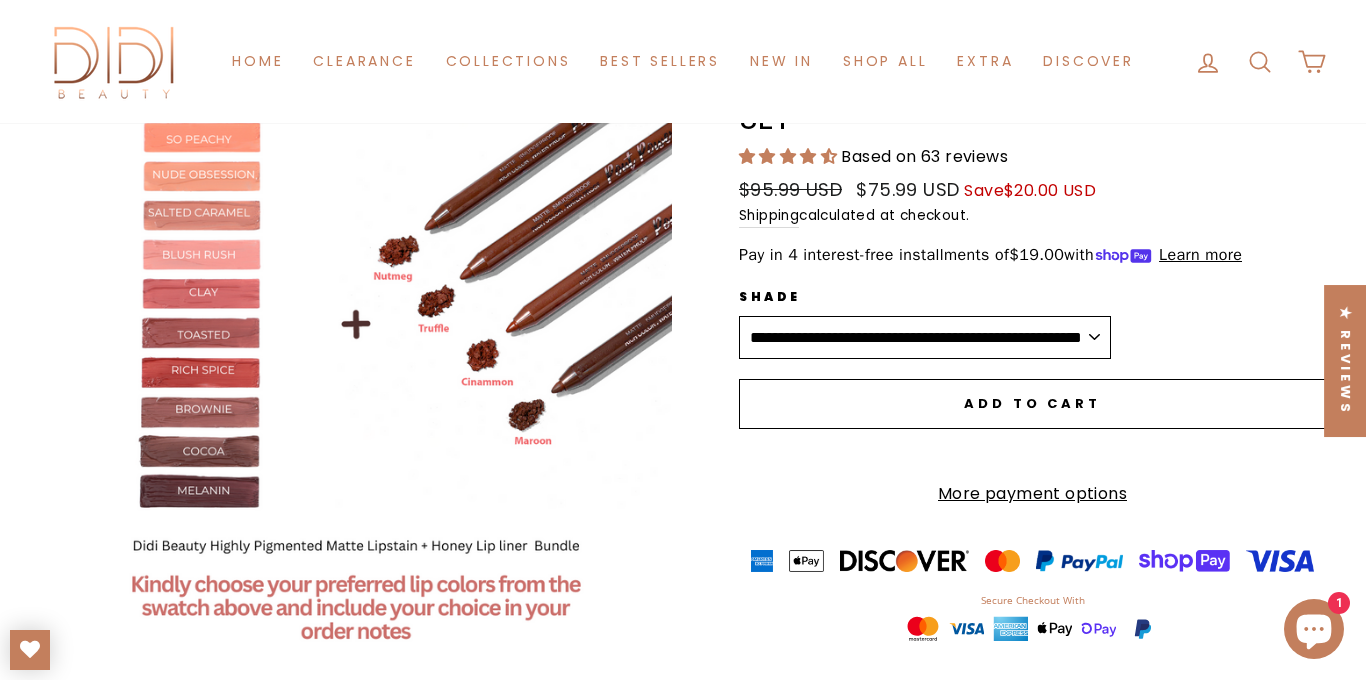 click 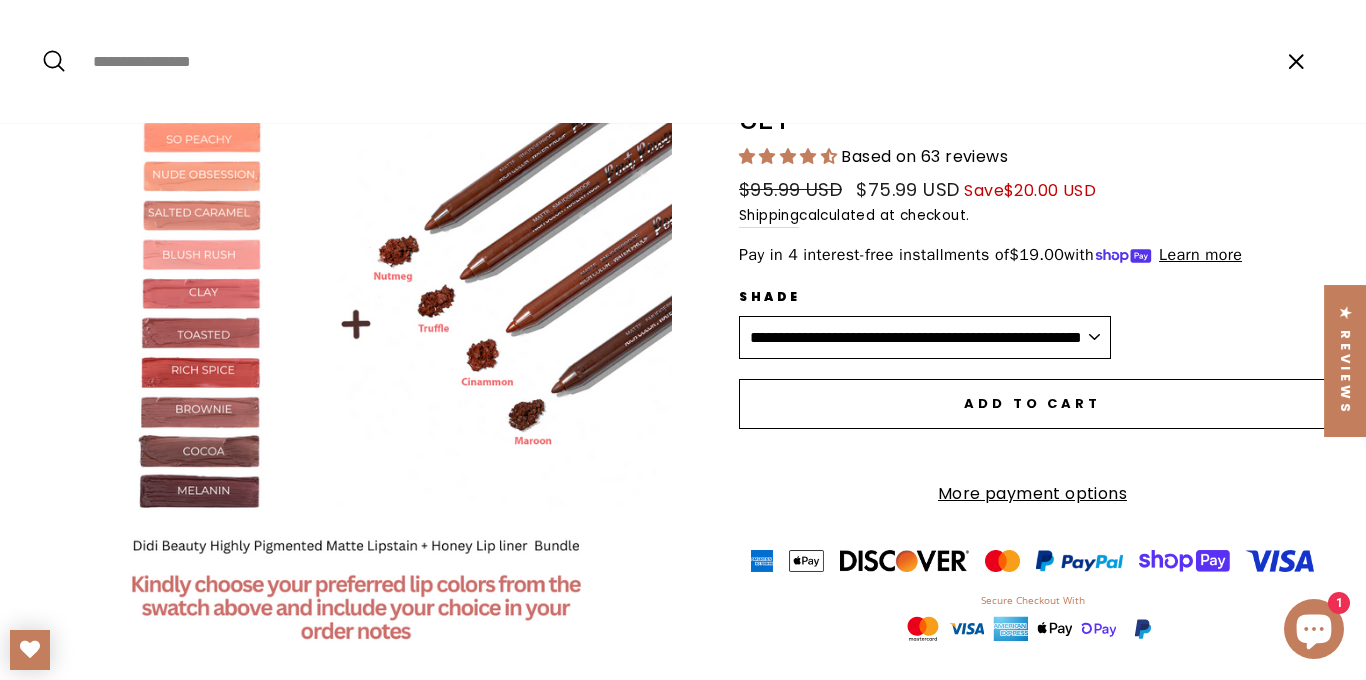paste on "**********" 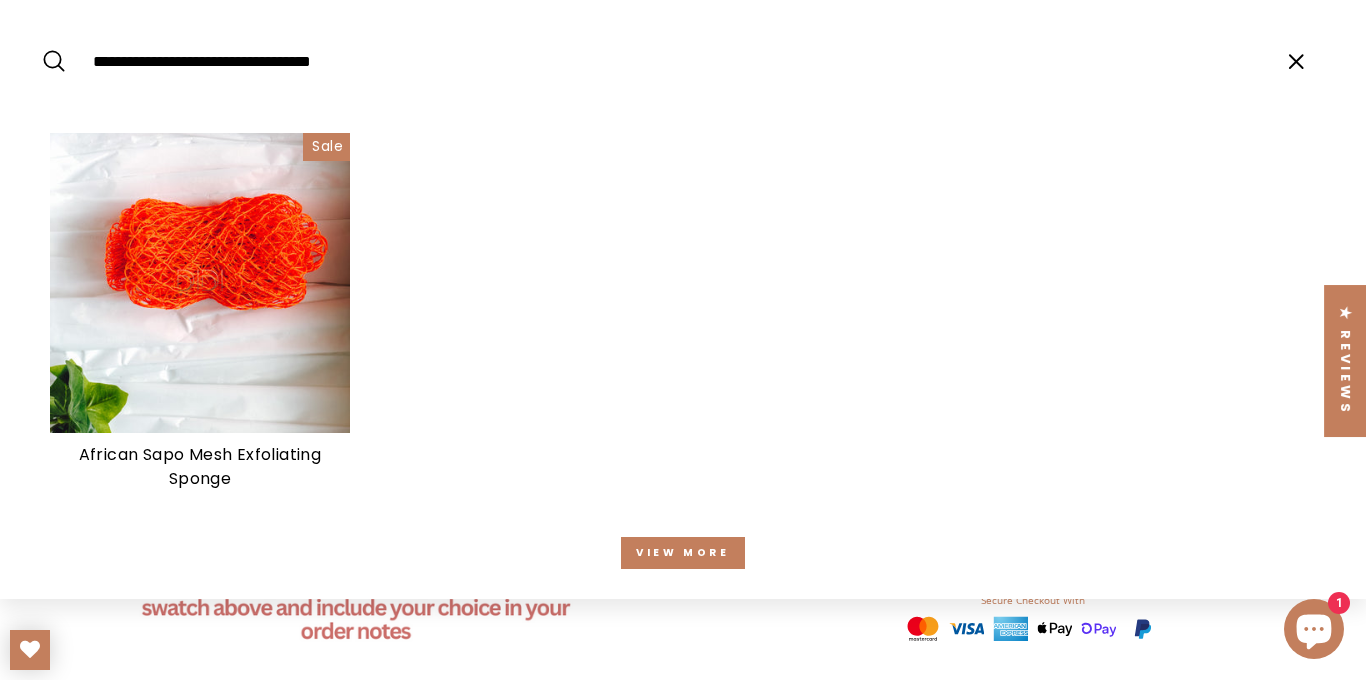 type on "**********" 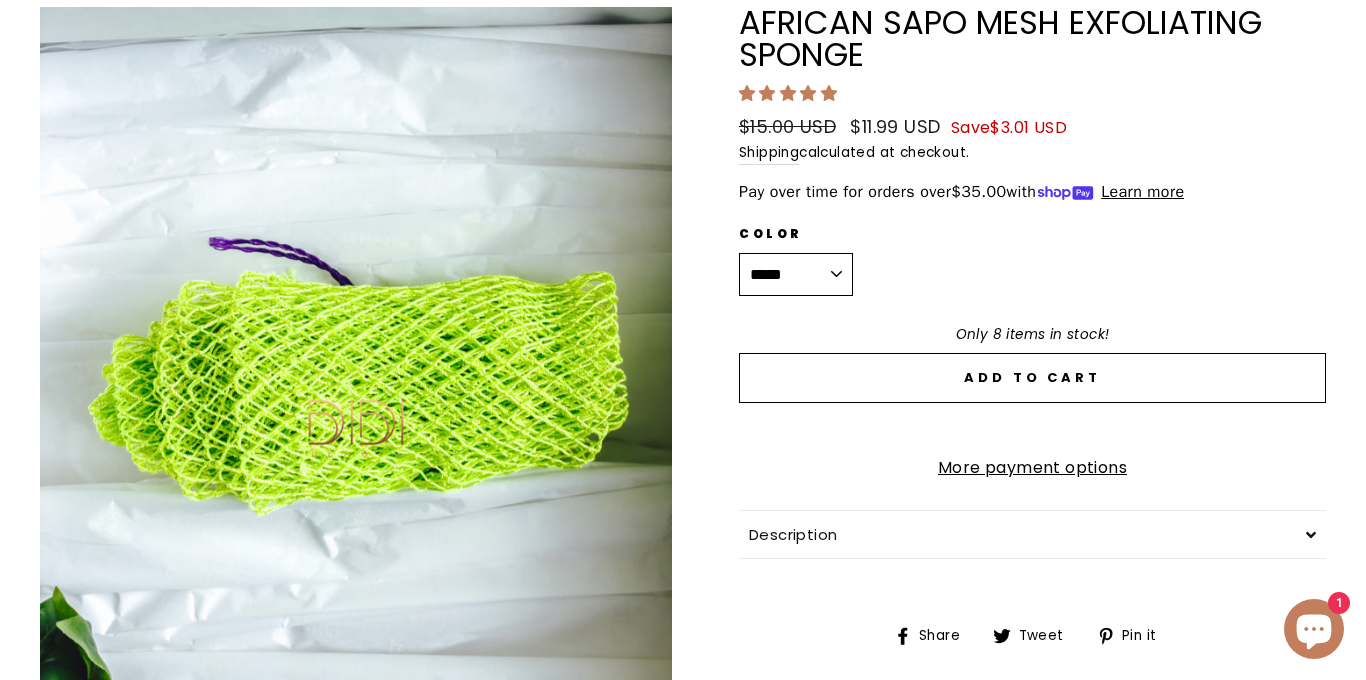 scroll, scrollTop: 82, scrollLeft: 0, axis: vertical 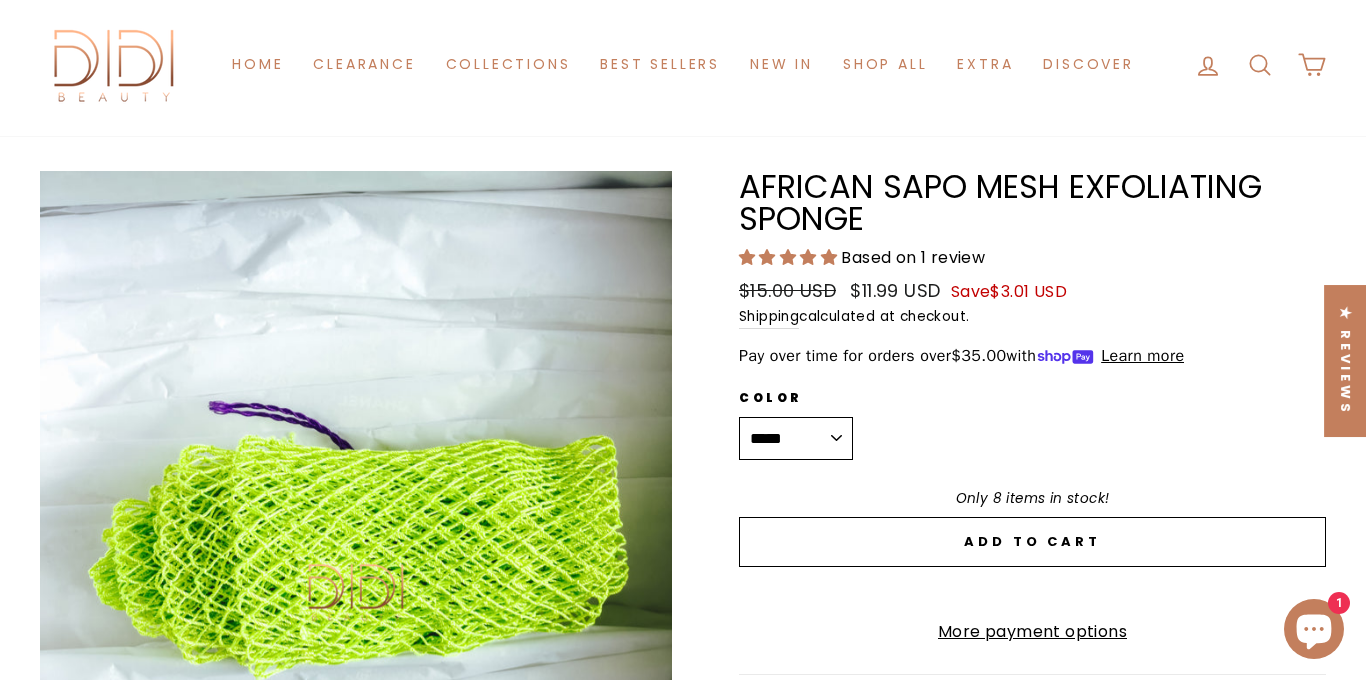 click on "**********" at bounding box center [796, 439] 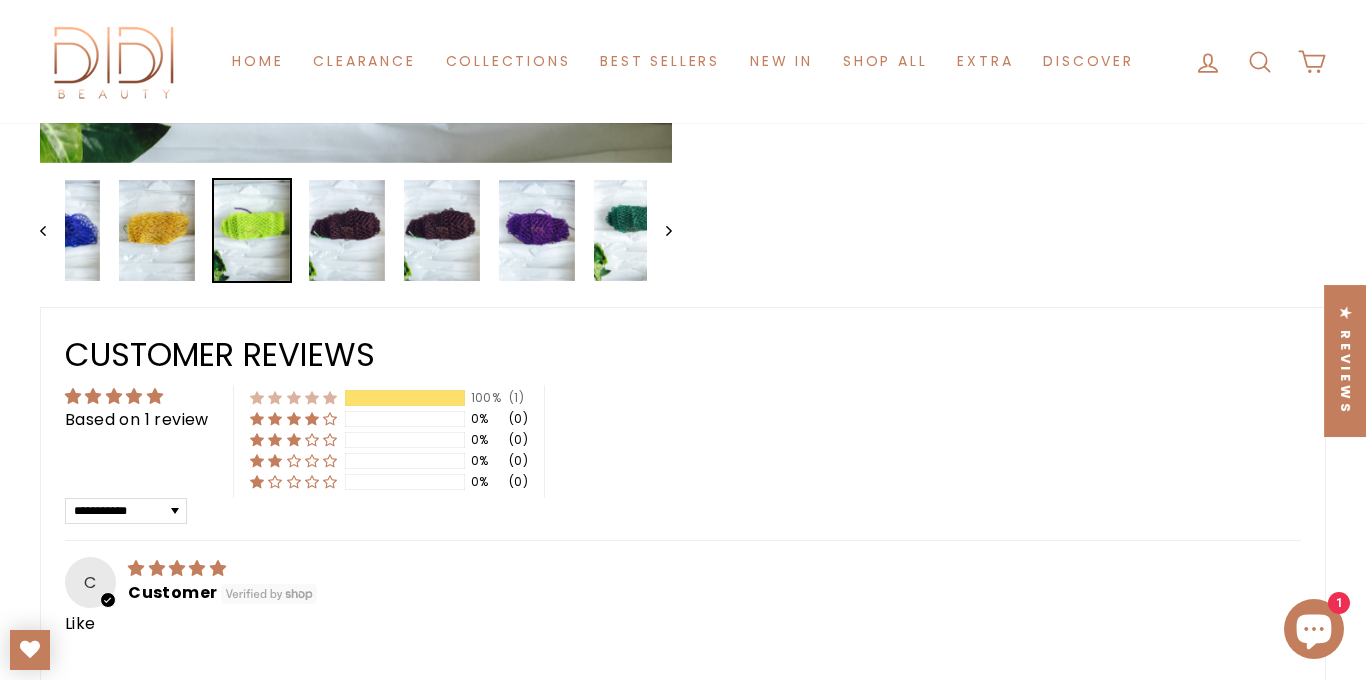 scroll, scrollTop: 942, scrollLeft: 0, axis: vertical 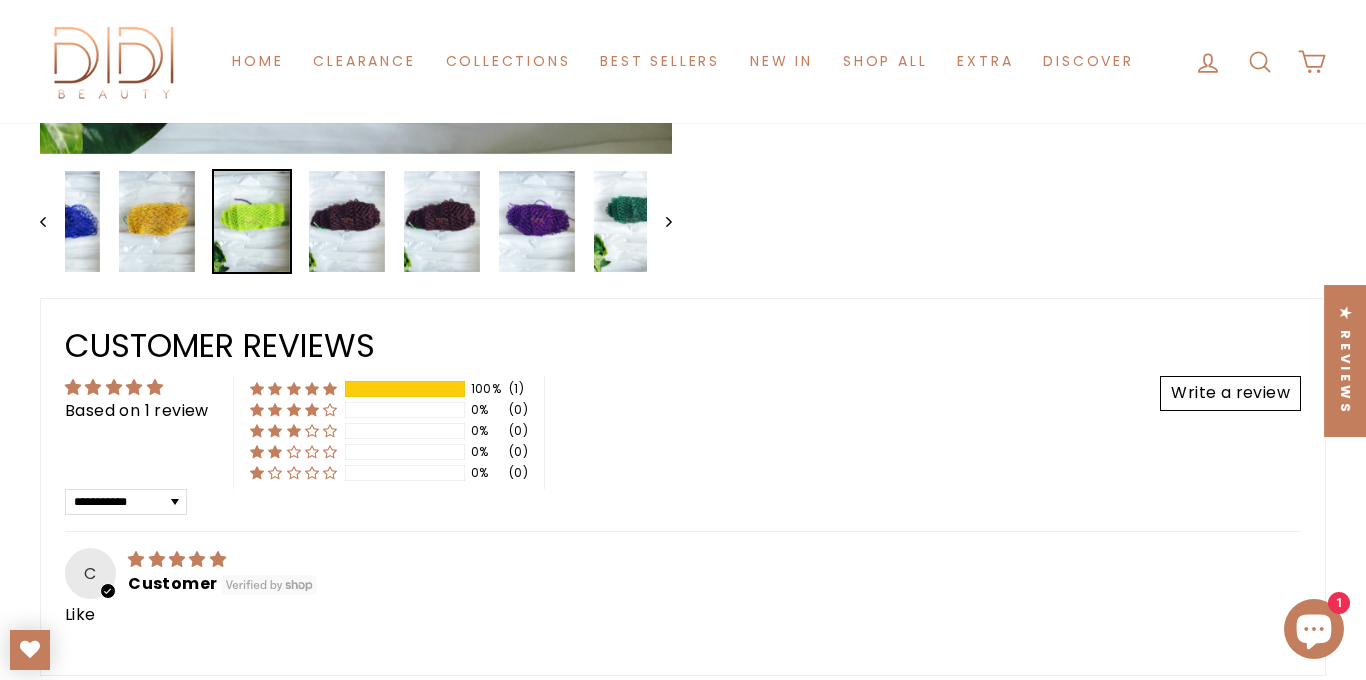 click on "Previous" at bounding box center (52, 221) 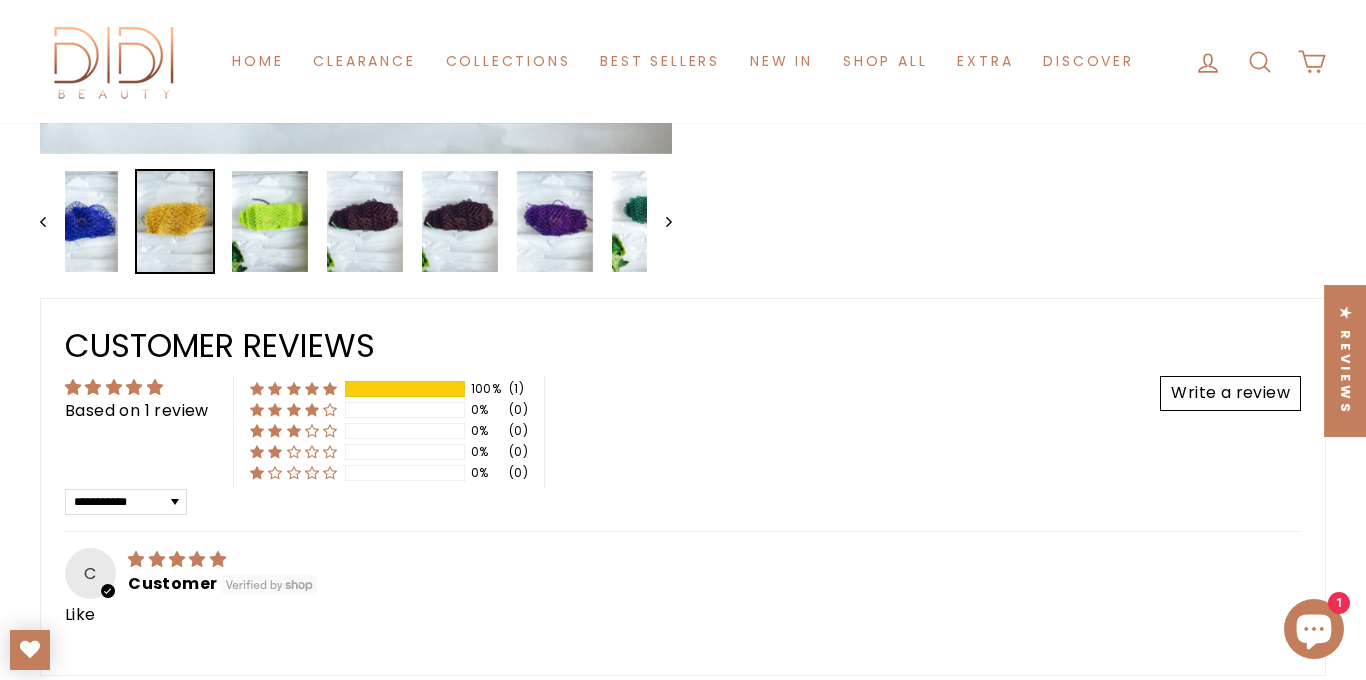 click on "Previous" at bounding box center (52, 221) 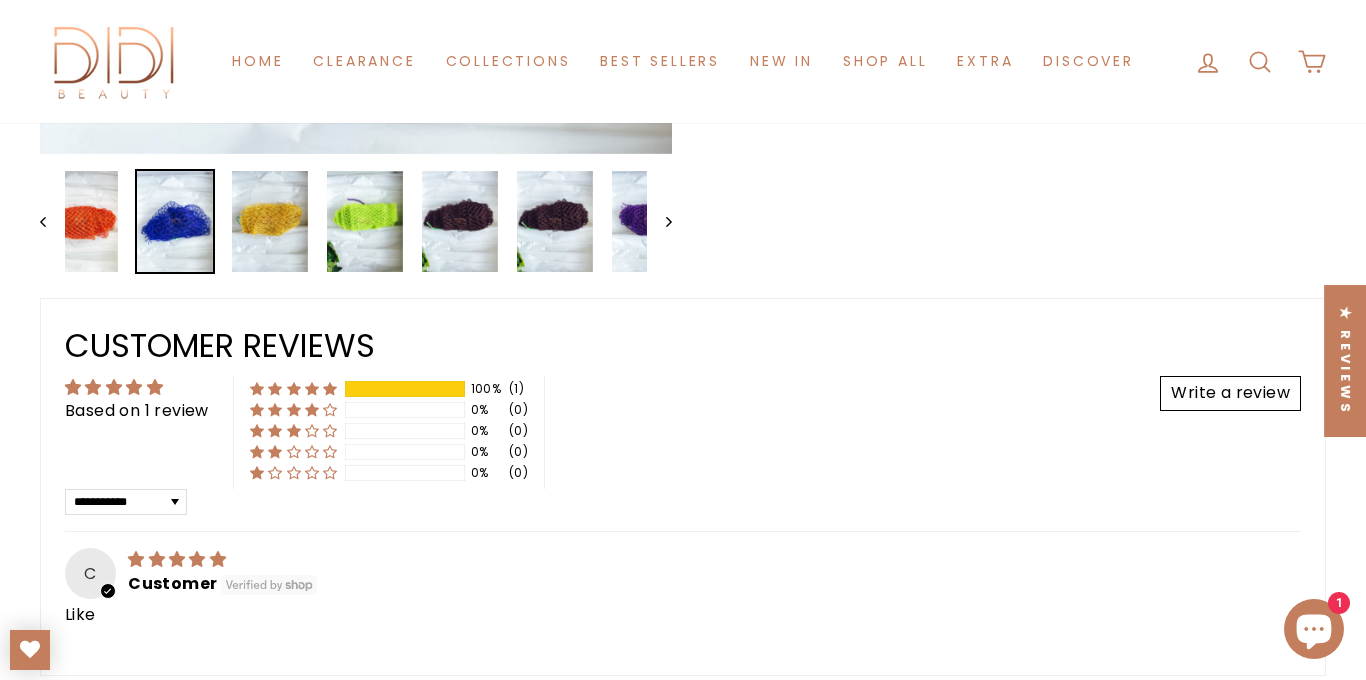 click on "Previous" at bounding box center [52, 221] 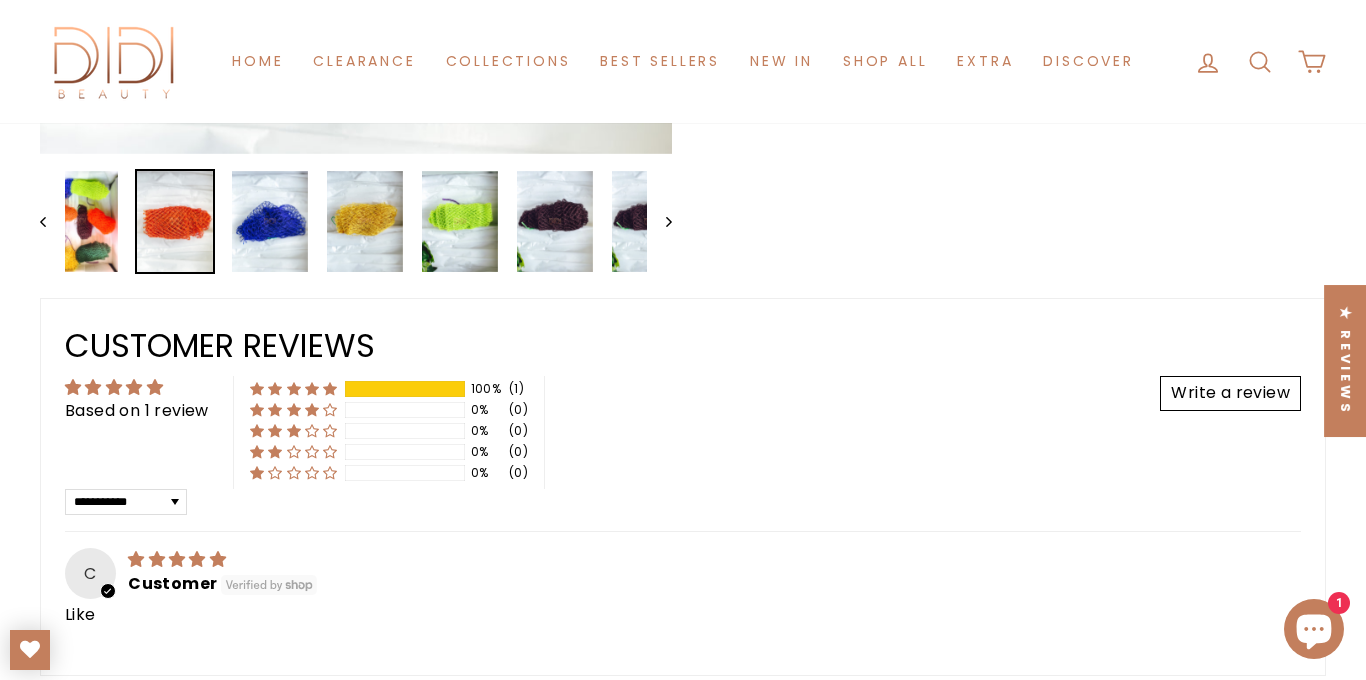 click on "Previous" at bounding box center [52, 221] 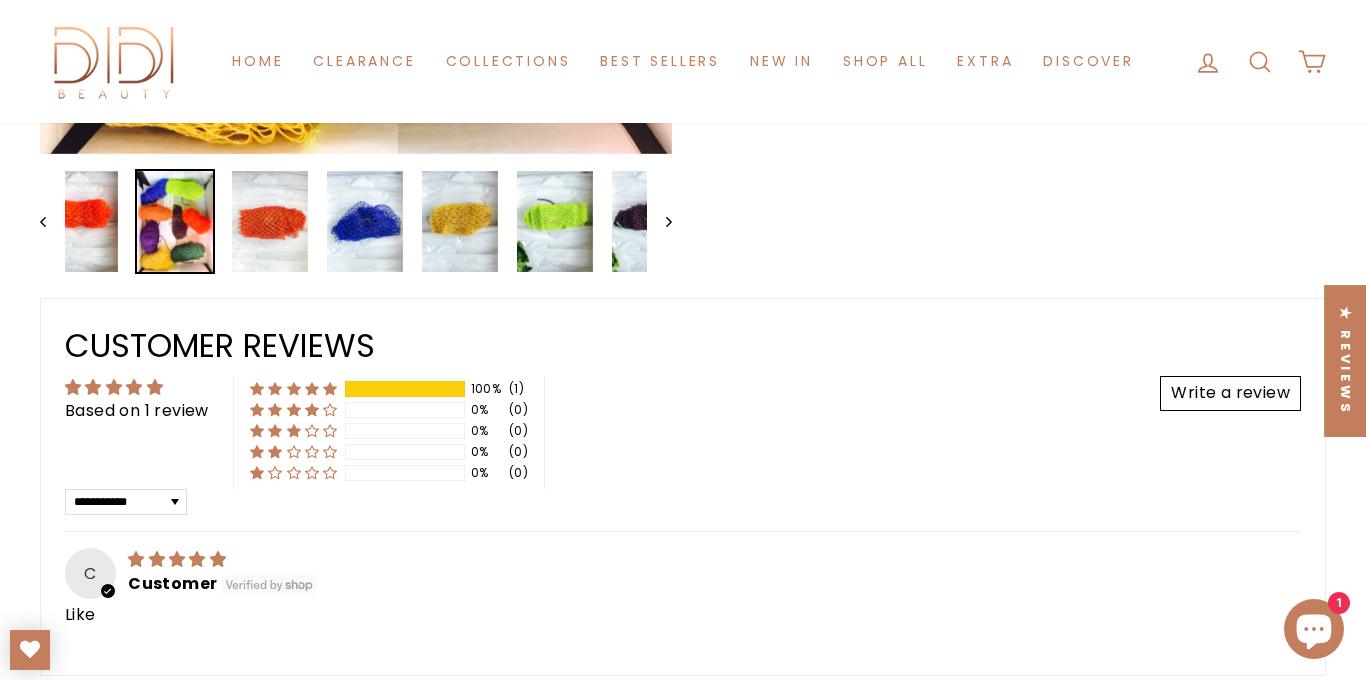 click on "Previous" at bounding box center (52, 221) 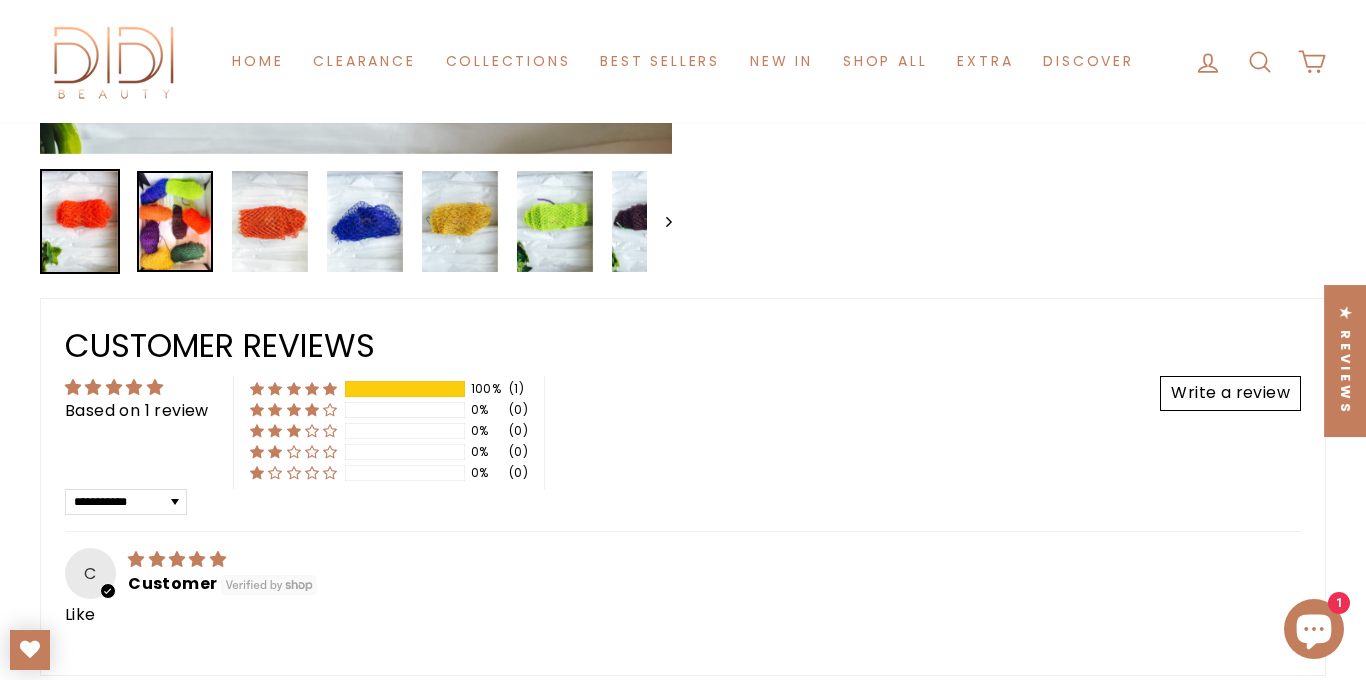 click at bounding box center (175, 221) 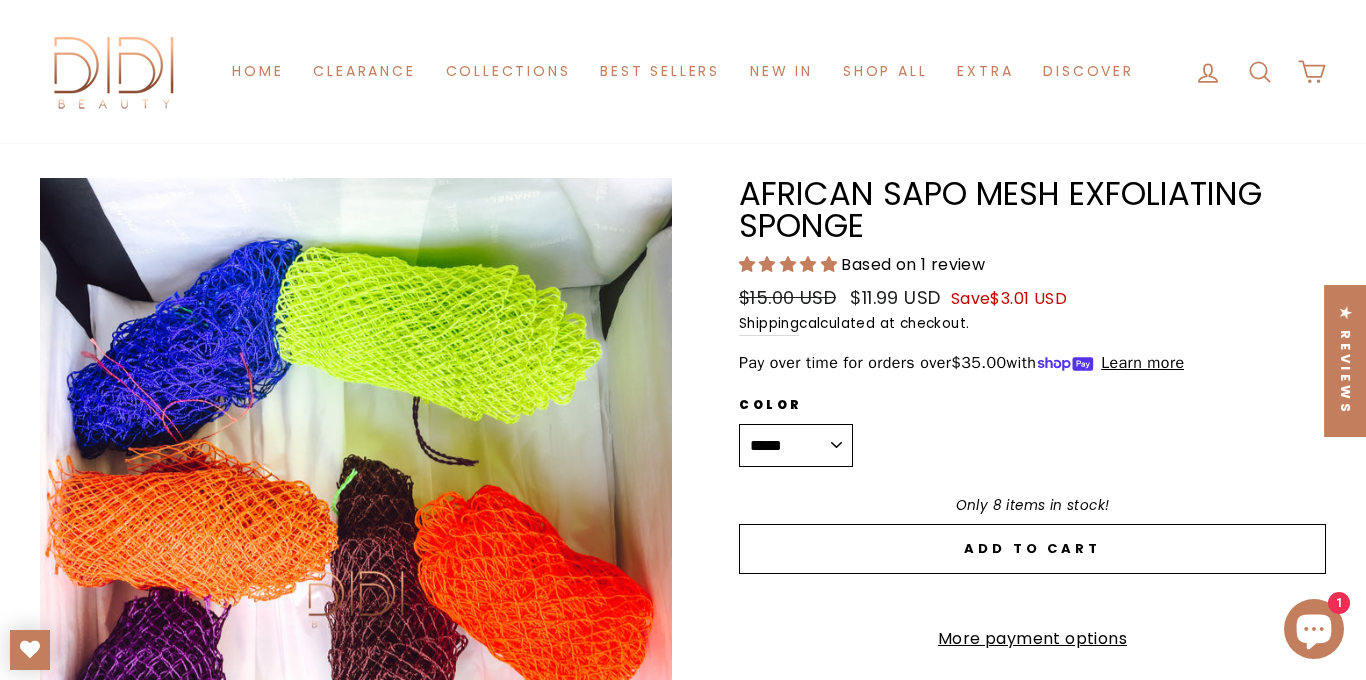 scroll, scrollTop: 72, scrollLeft: 0, axis: vertical 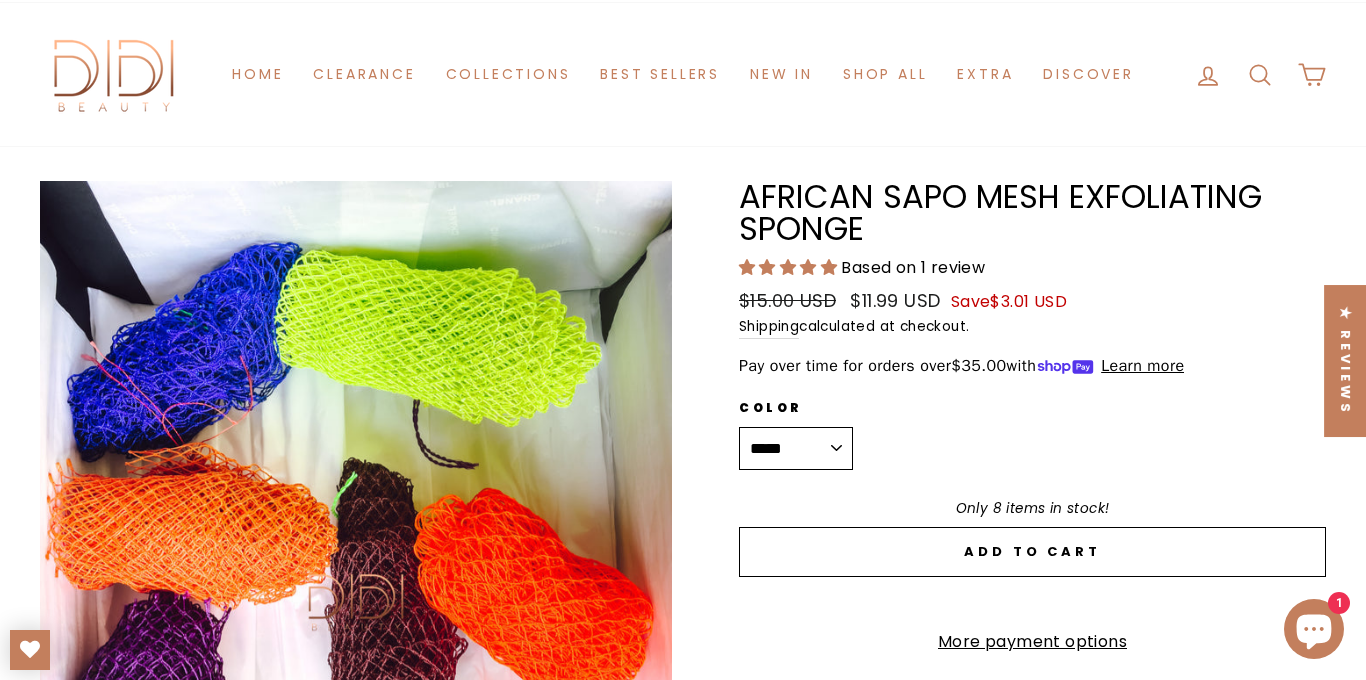 drag, startPoint x: 865, startPoint y: 225, endPoint x: 736, endPoint y: 192, distance: 133.15405 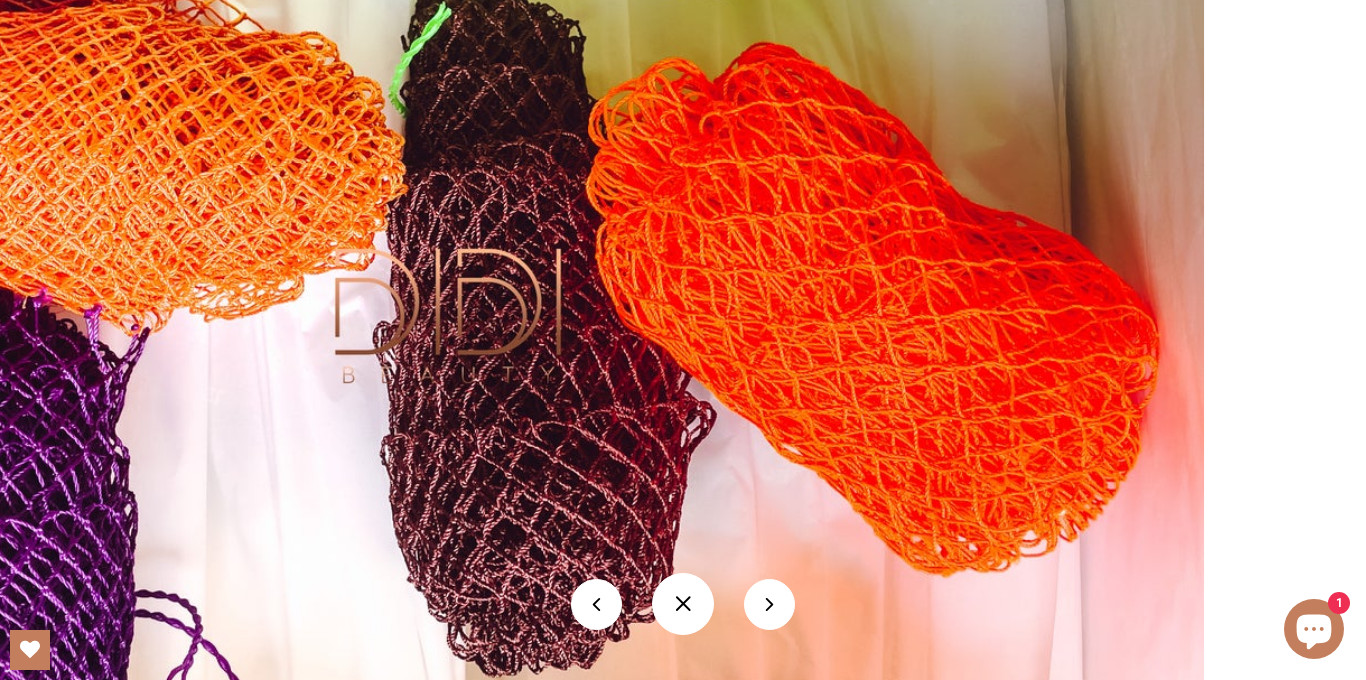 click at bounding box center (683, 604) 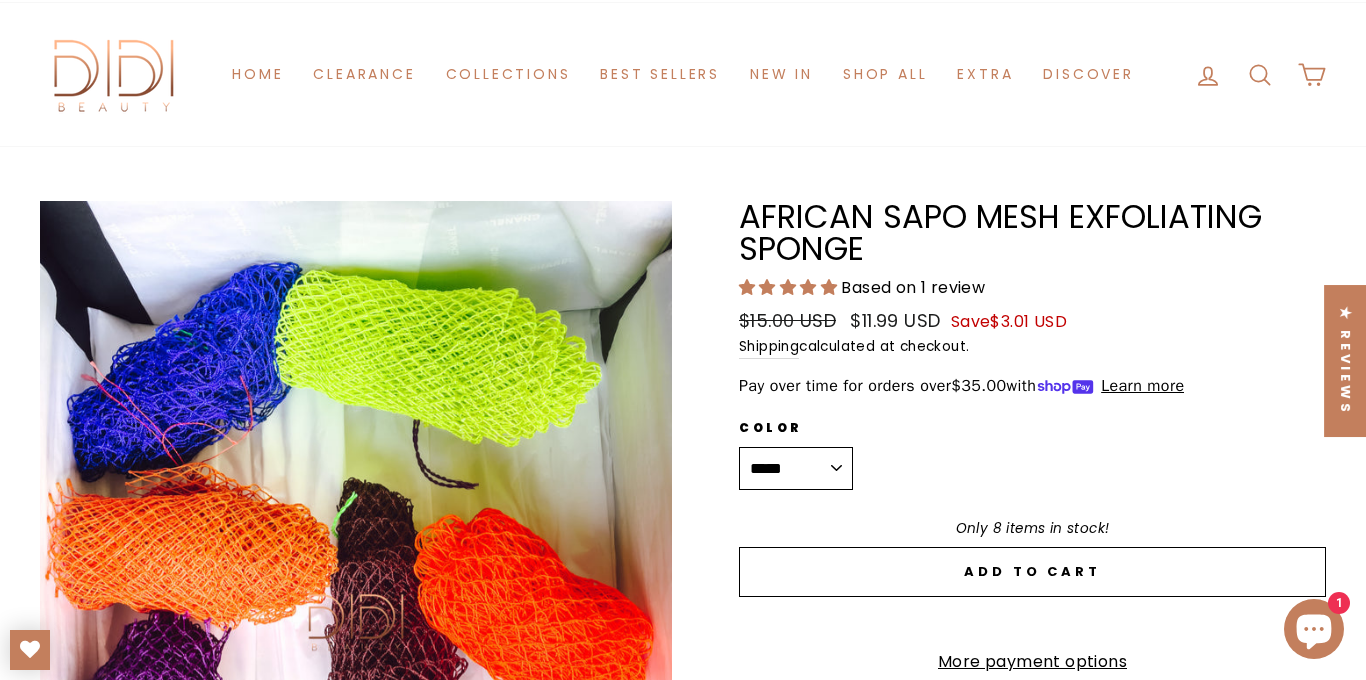 click on "**********" at bounding box center (796, 469) 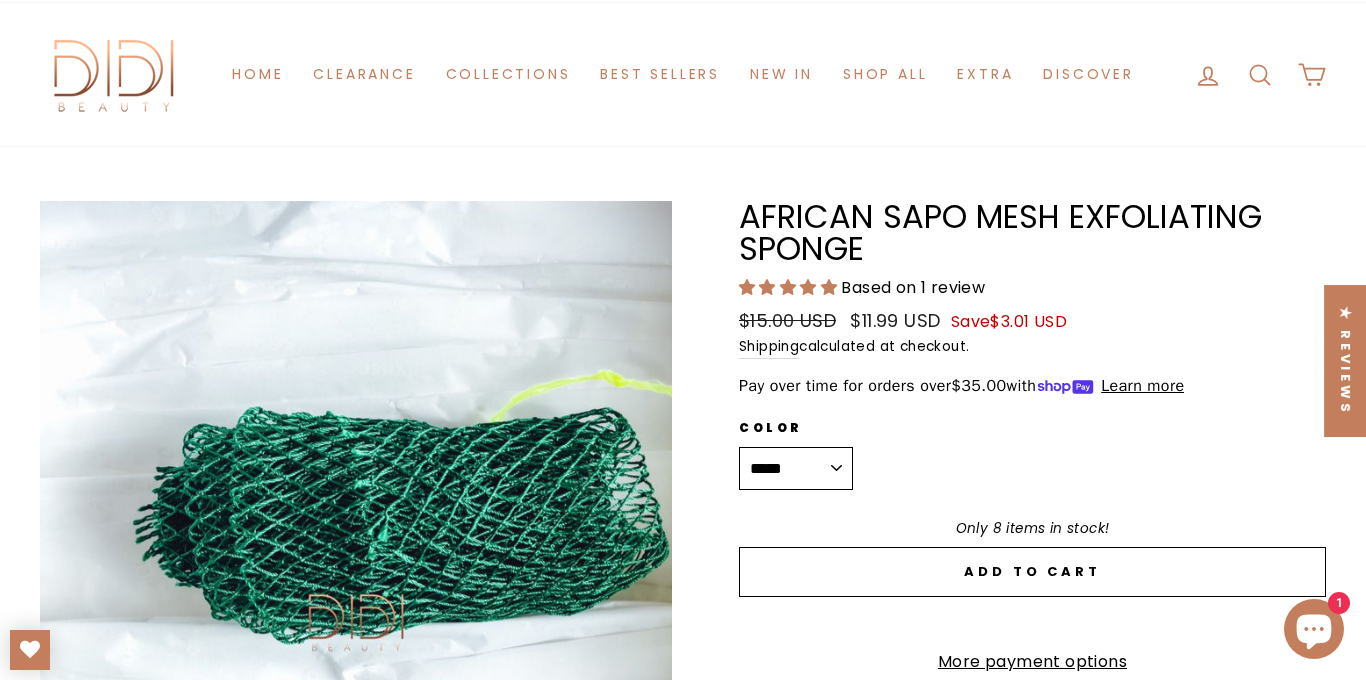 click on "**********" at bounding box center [796, 469] 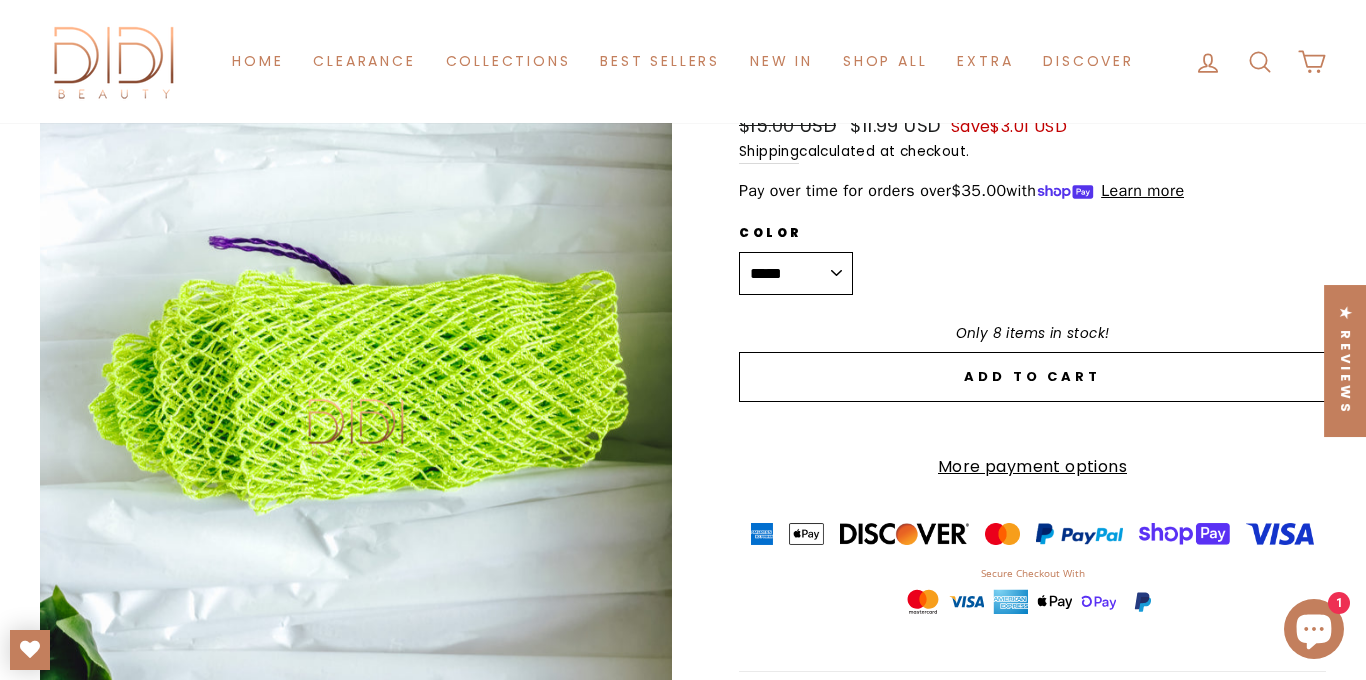 scroll, scrollTop: 271, scrollLeft: 0, axis: vertical 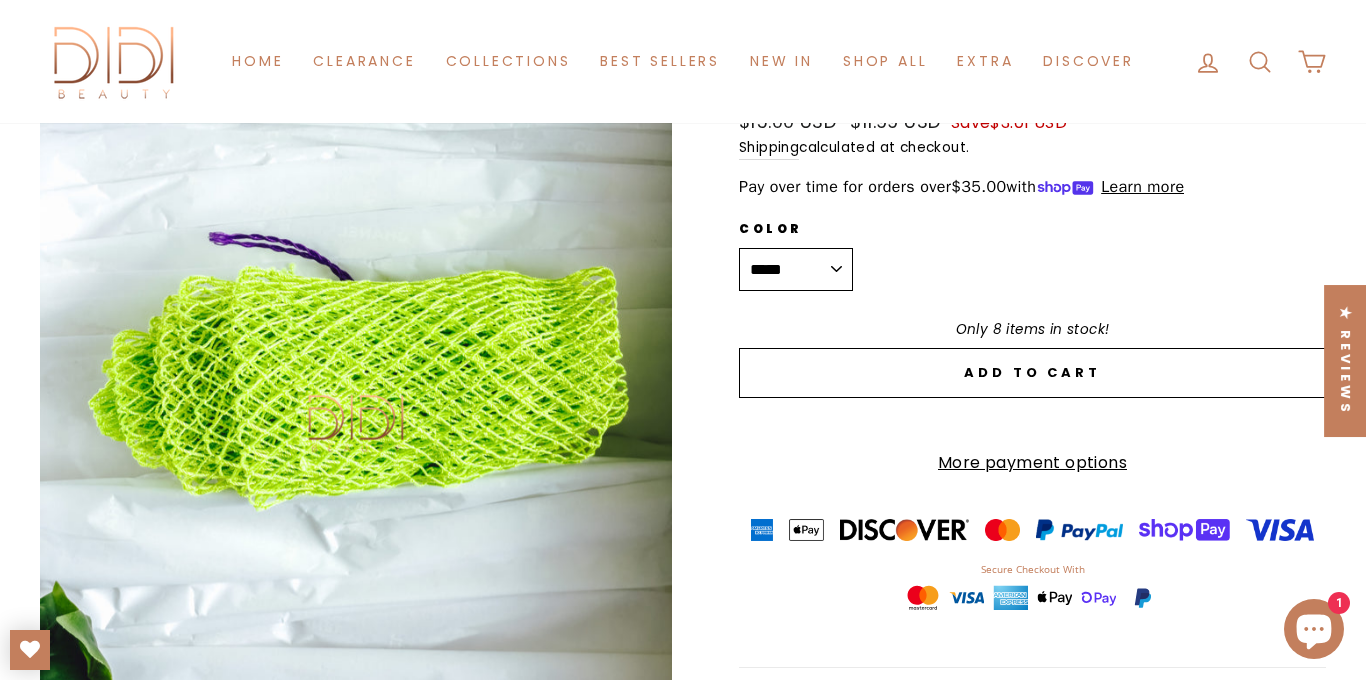 click on "Close (esc)" at bounding box center (356, 423) 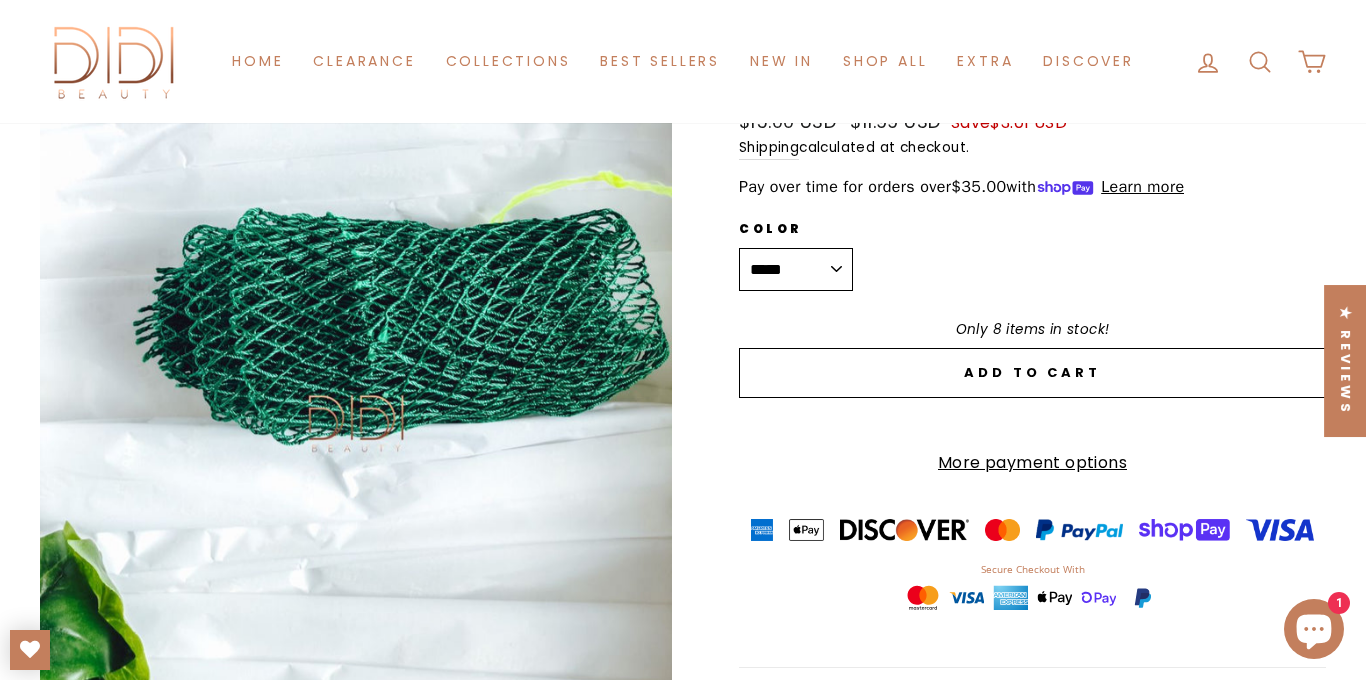 click on "Close (esc)" at bounding box center [356, 423] 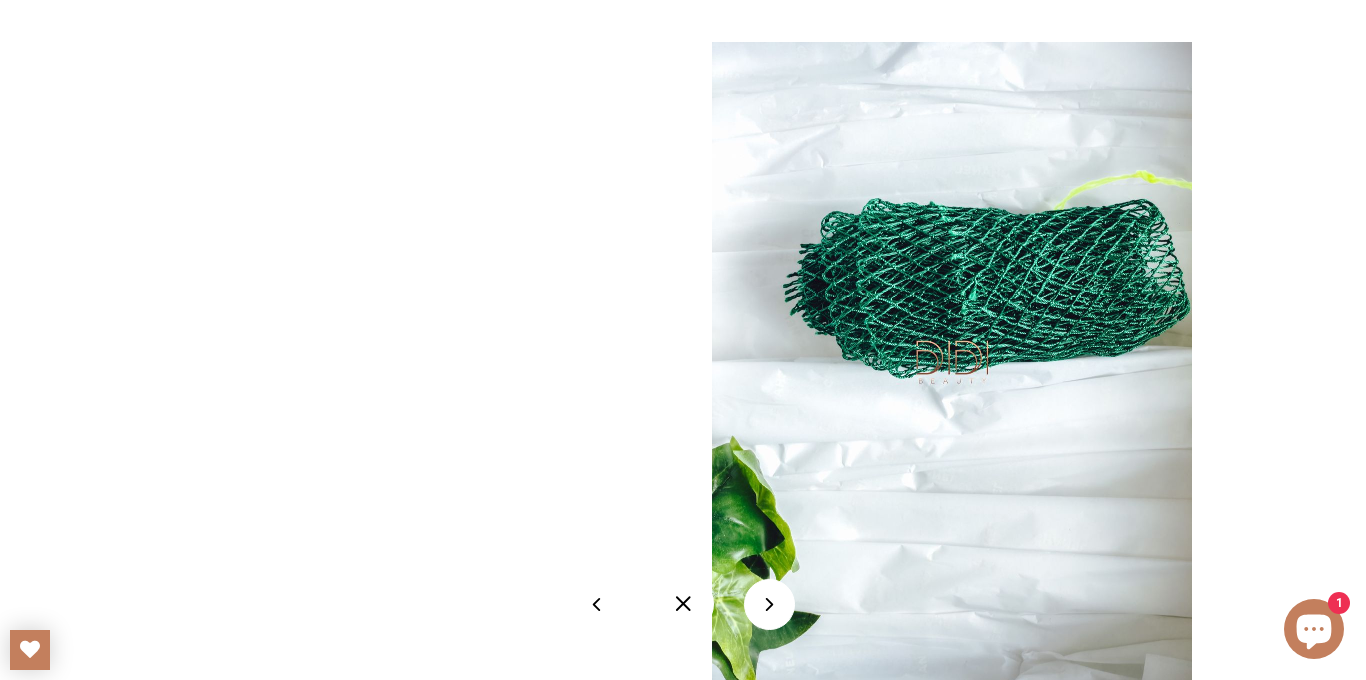 click at bounding box center (952, 362) 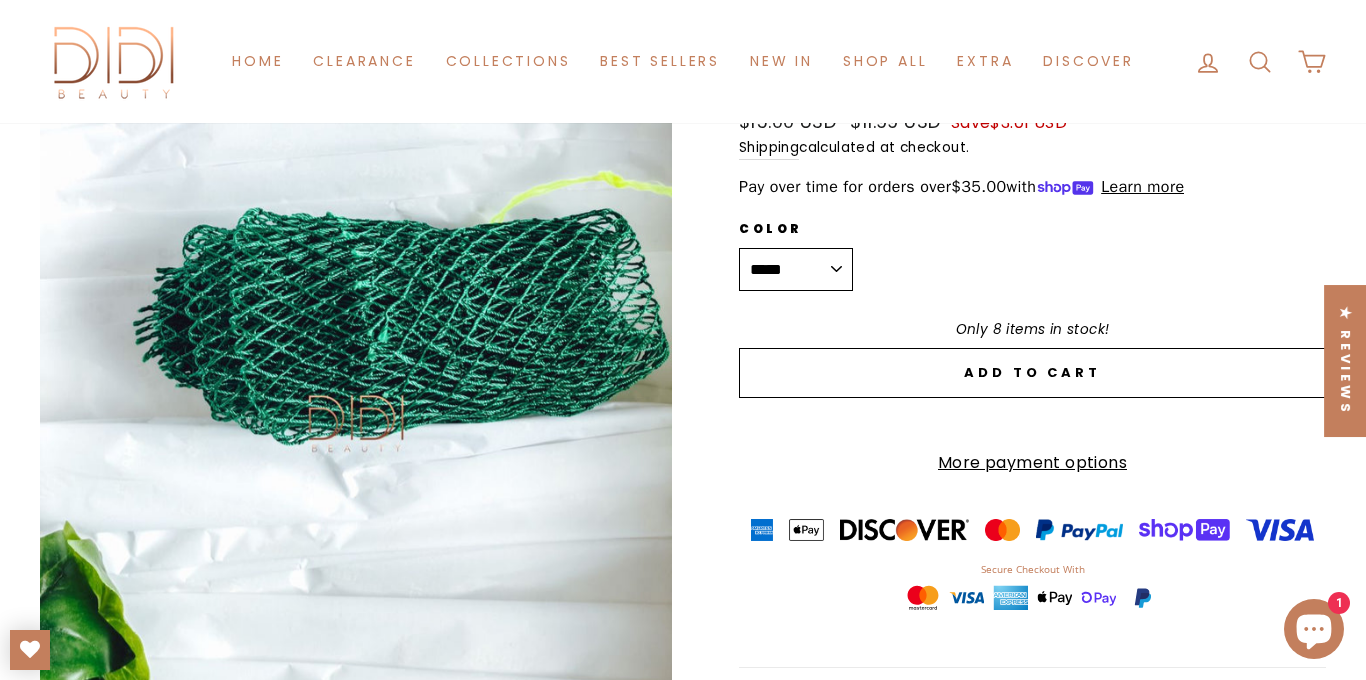 click on "**********" at bounding box center (796, 270) 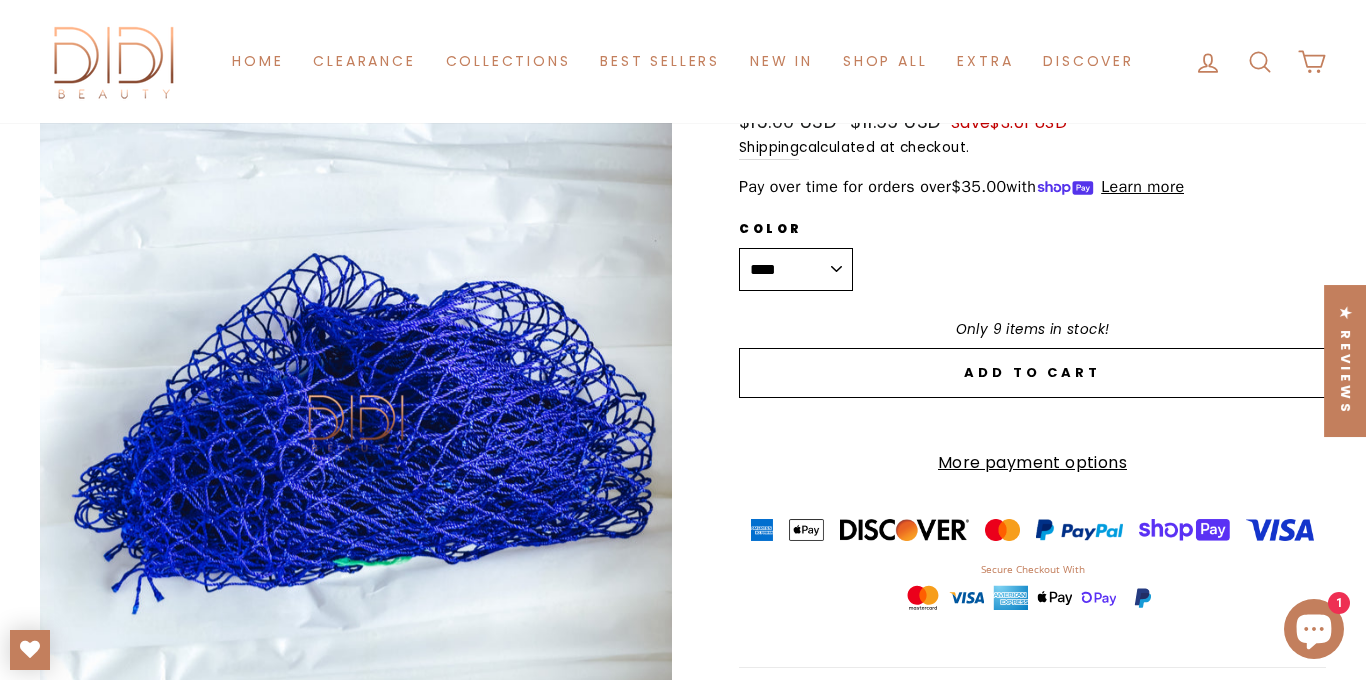 click on "Close (esc)" at bounding box center [356, 423] 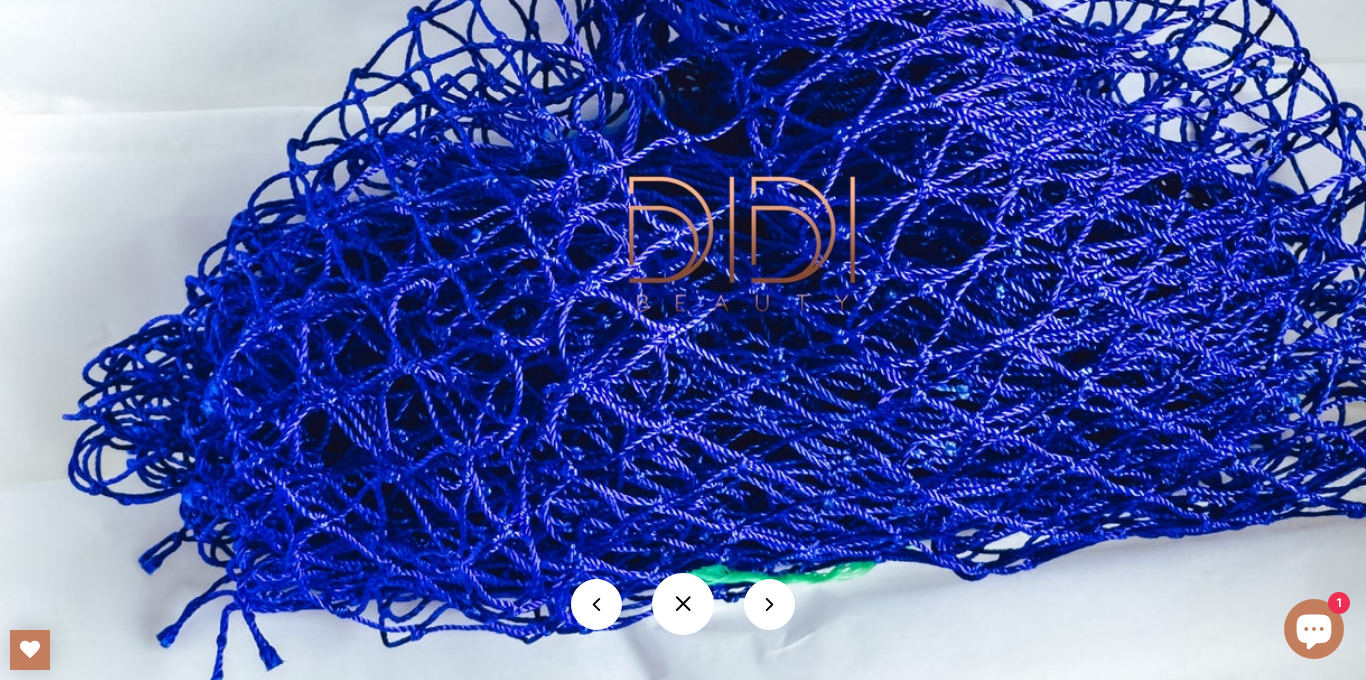 click at bounding box center [742, 244] 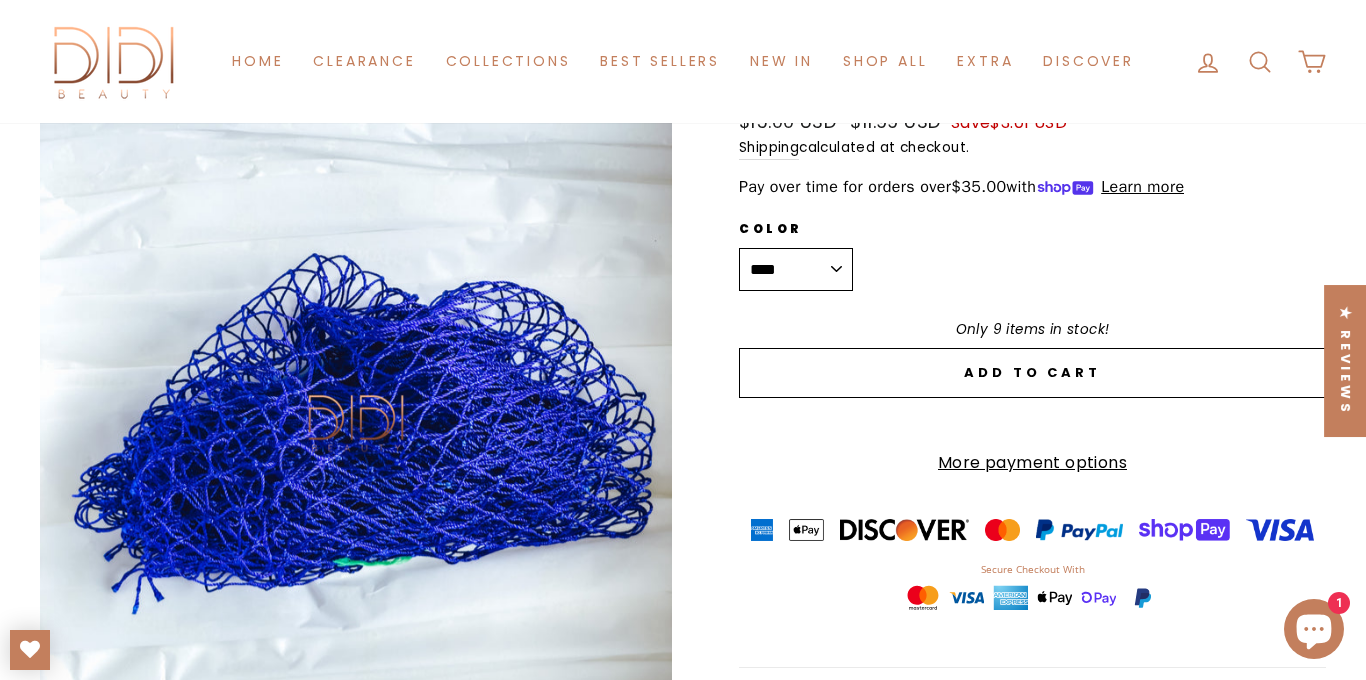 click on "**********" at bounding box center (796, 270) 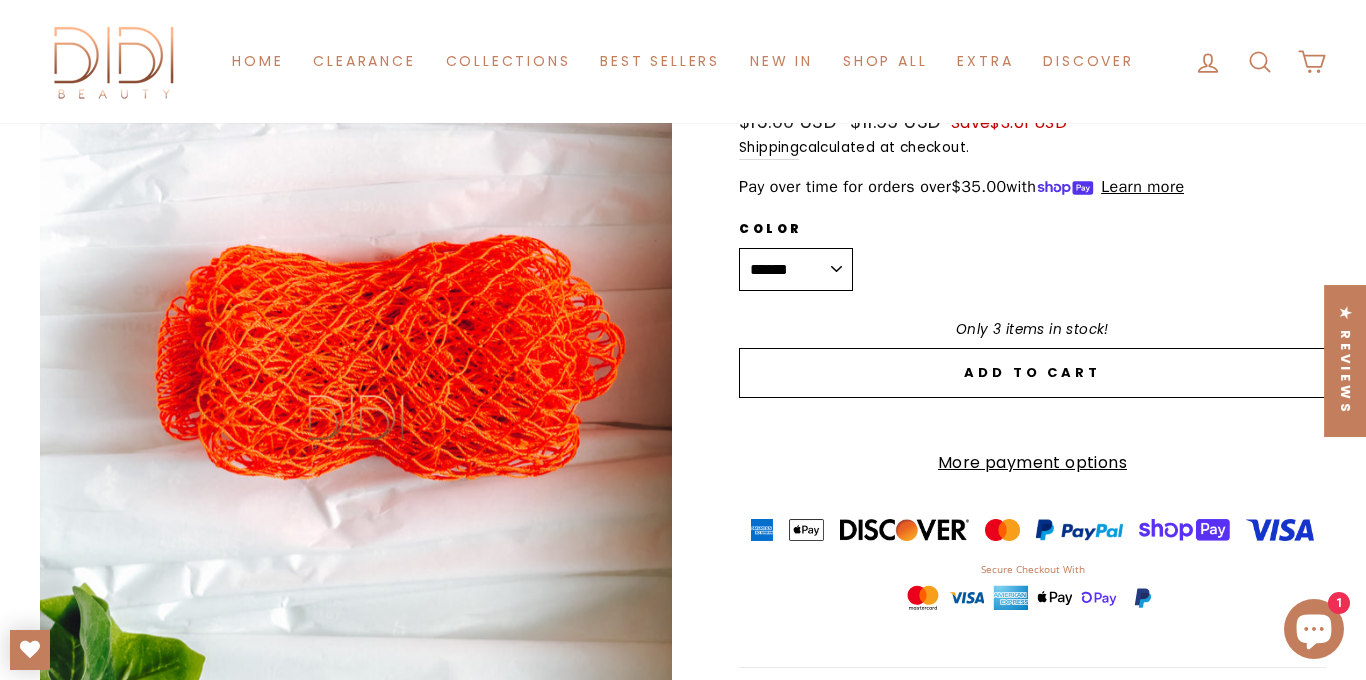 click on "Close (esc)" at bounding box center [356, 423] 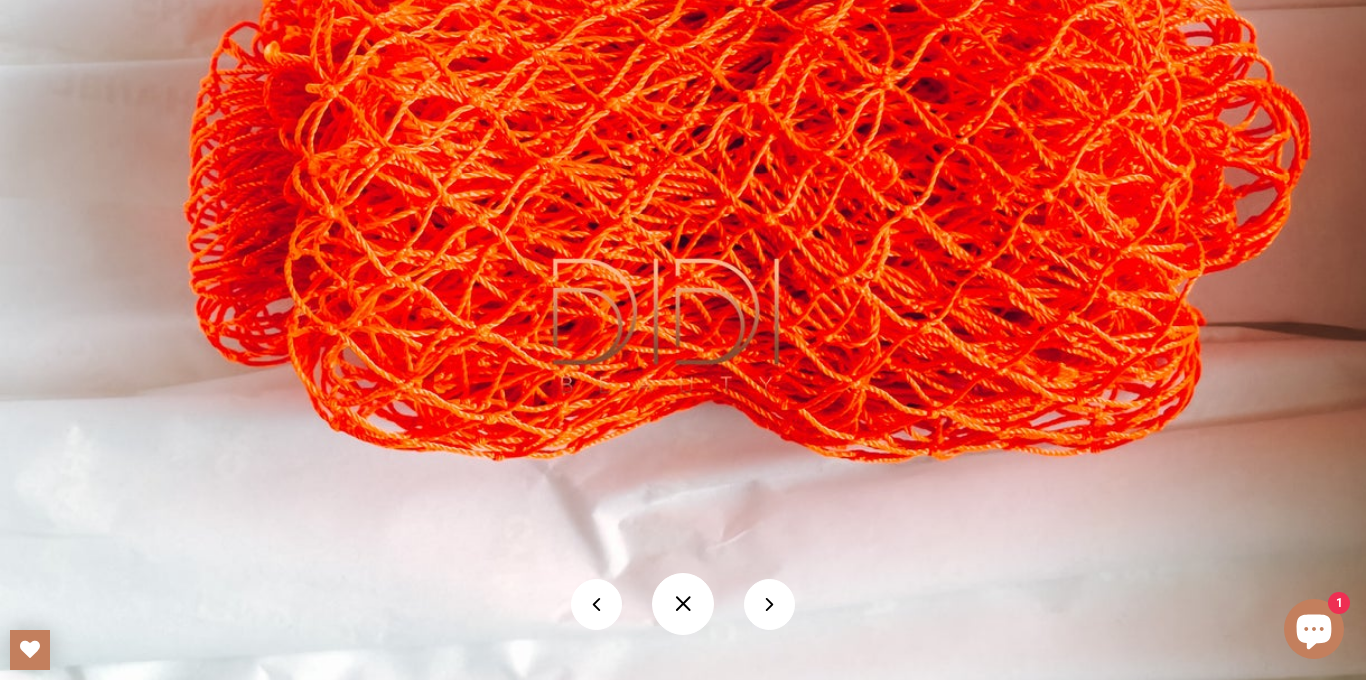 click at bounding box center [666, 326] 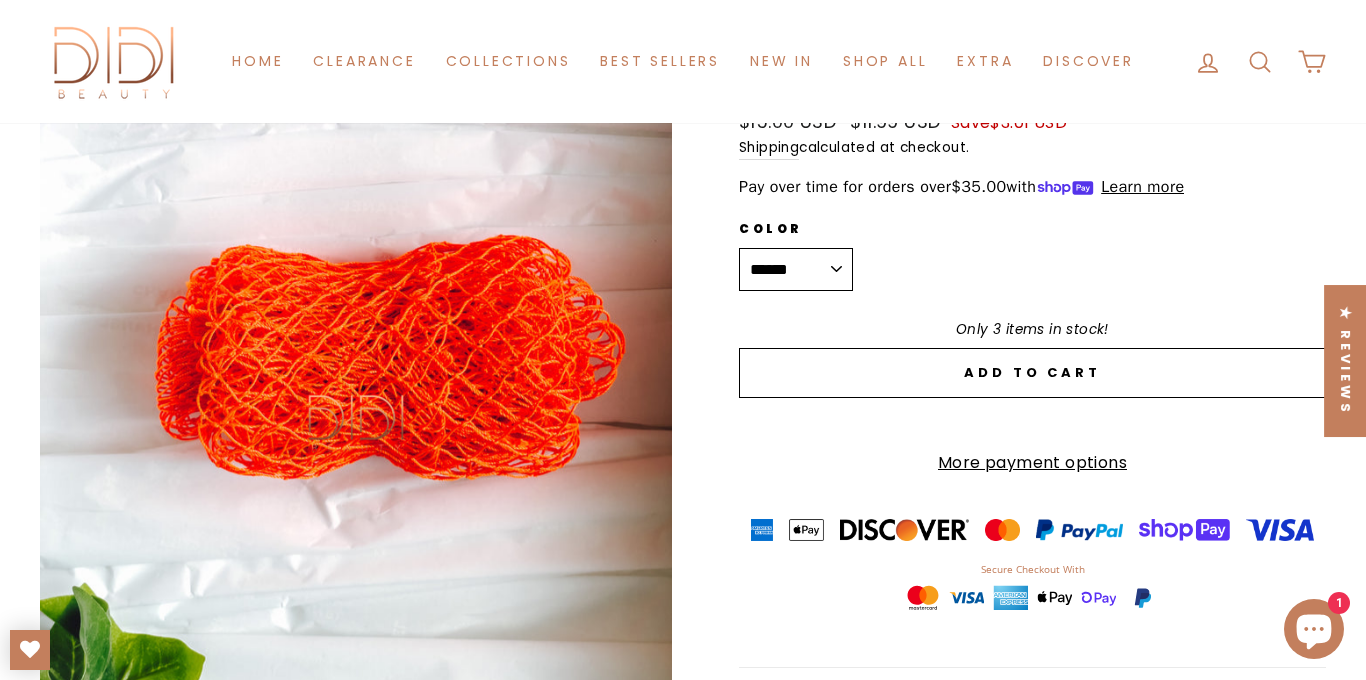 click on "**********" at bounding box center [796, 270] 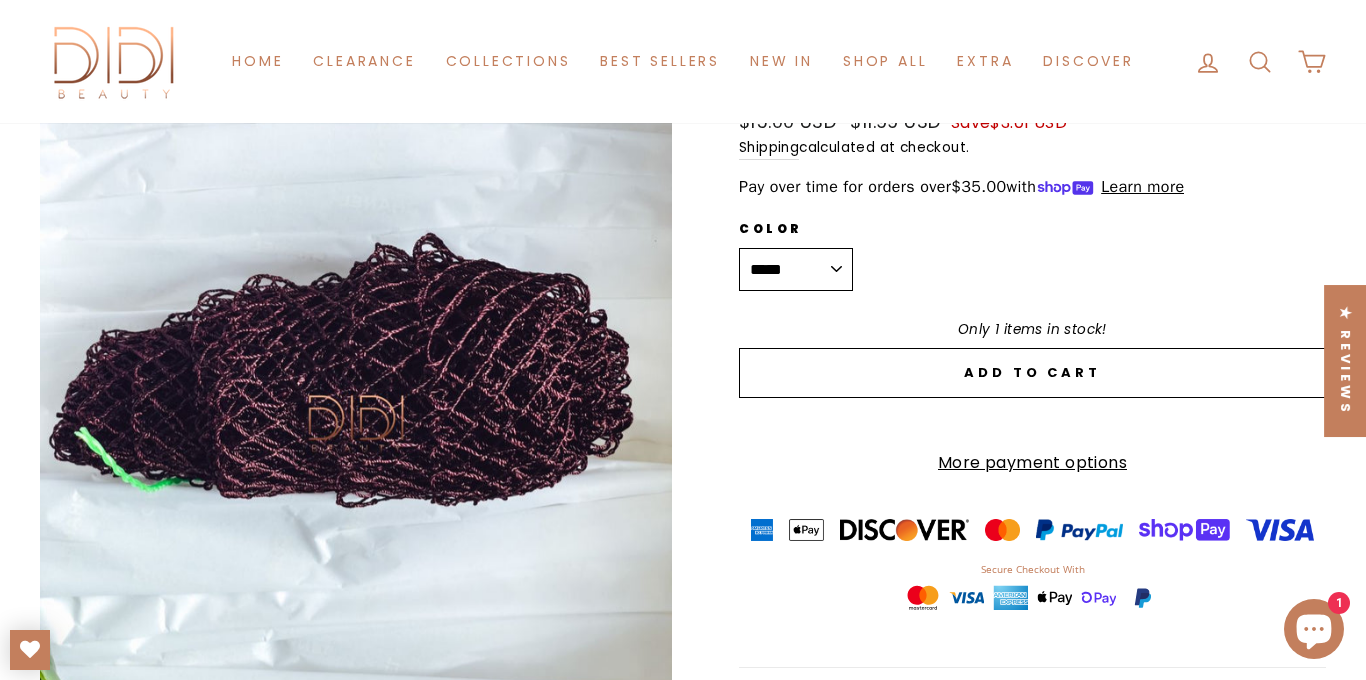 click on "Close (esc)" at bounding box center (356, 423) 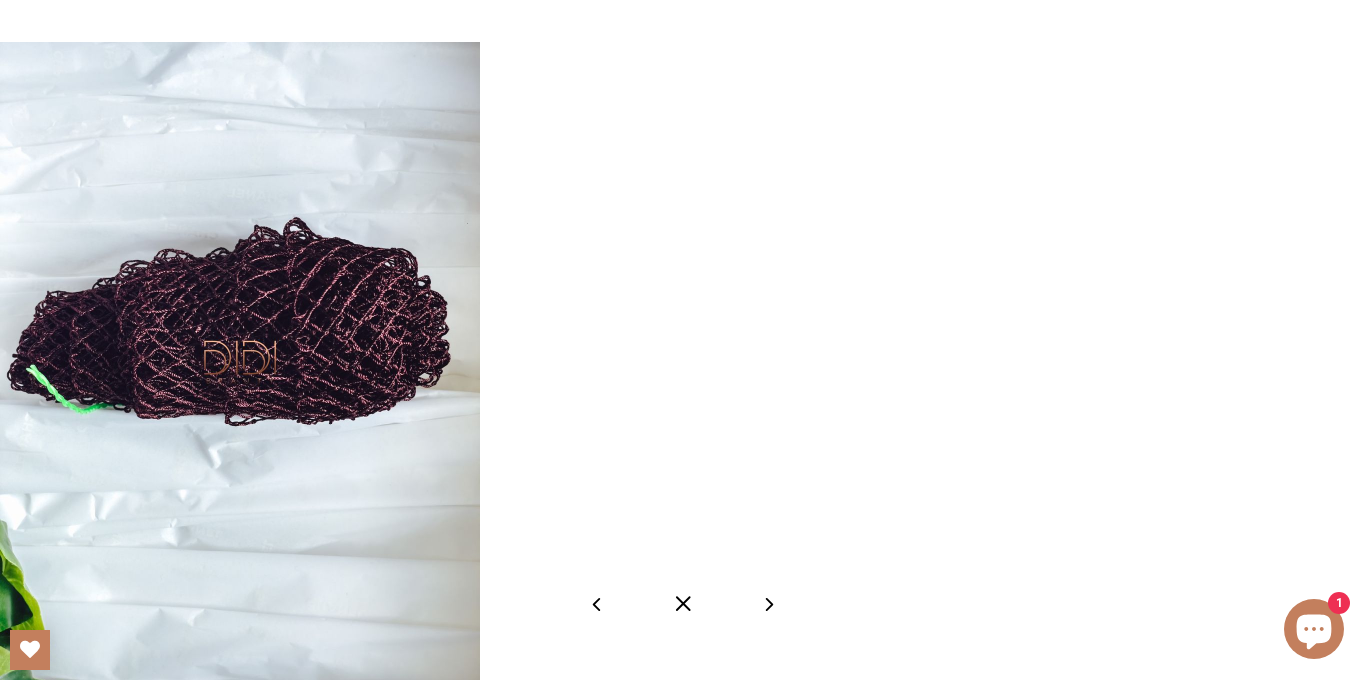 click at bounding box center [687, 384] 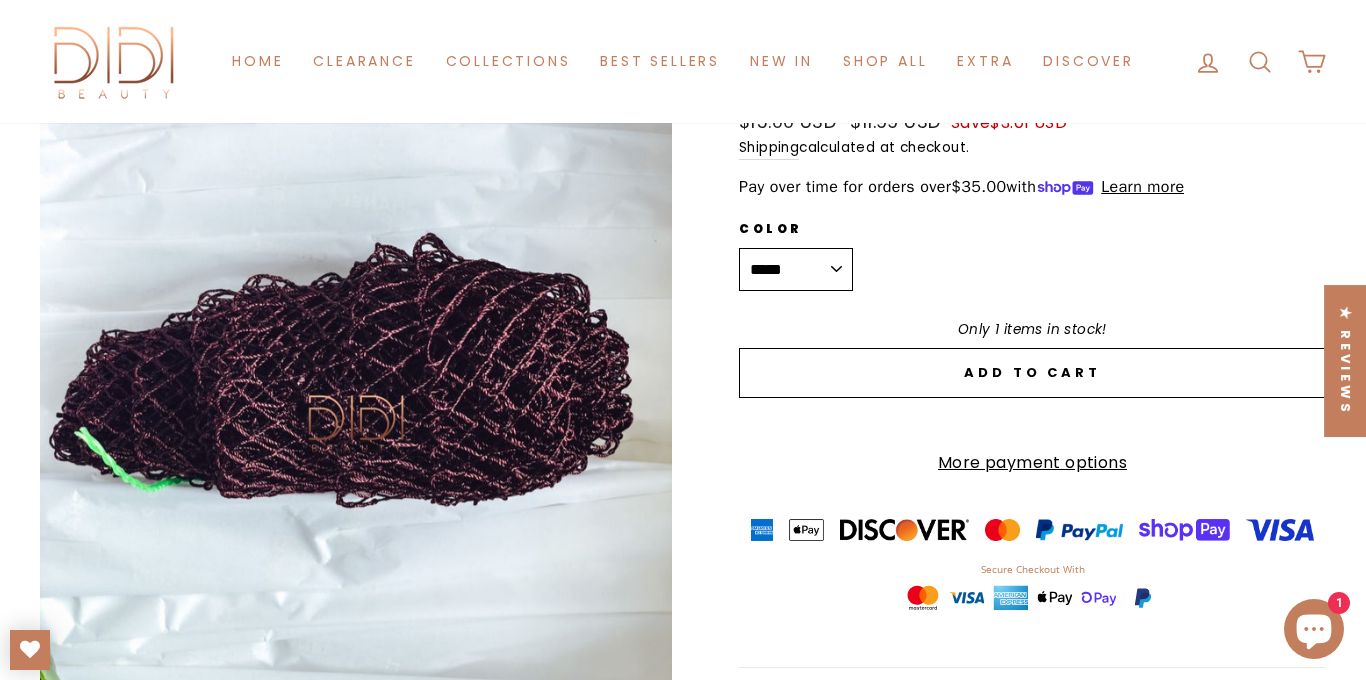 click on "**********" at bounding box center (796, 270) 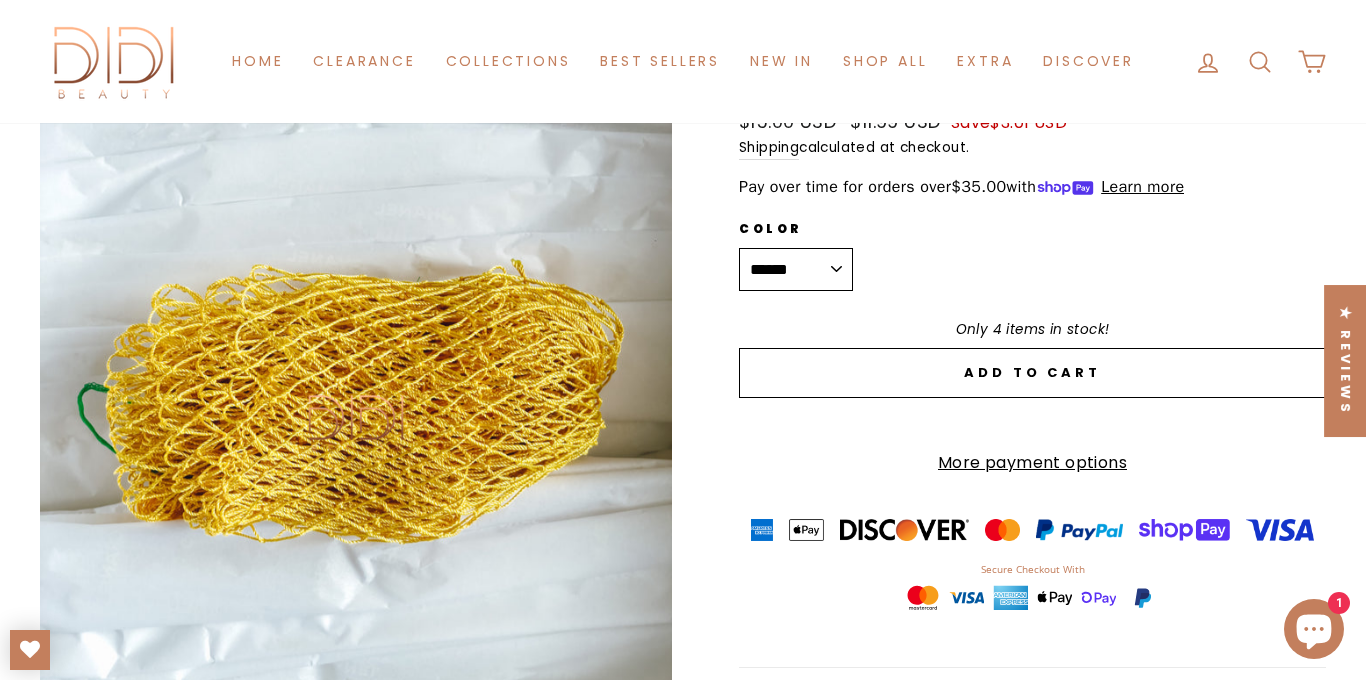 click on "Close (esc)" at bounding box center (356, 423) 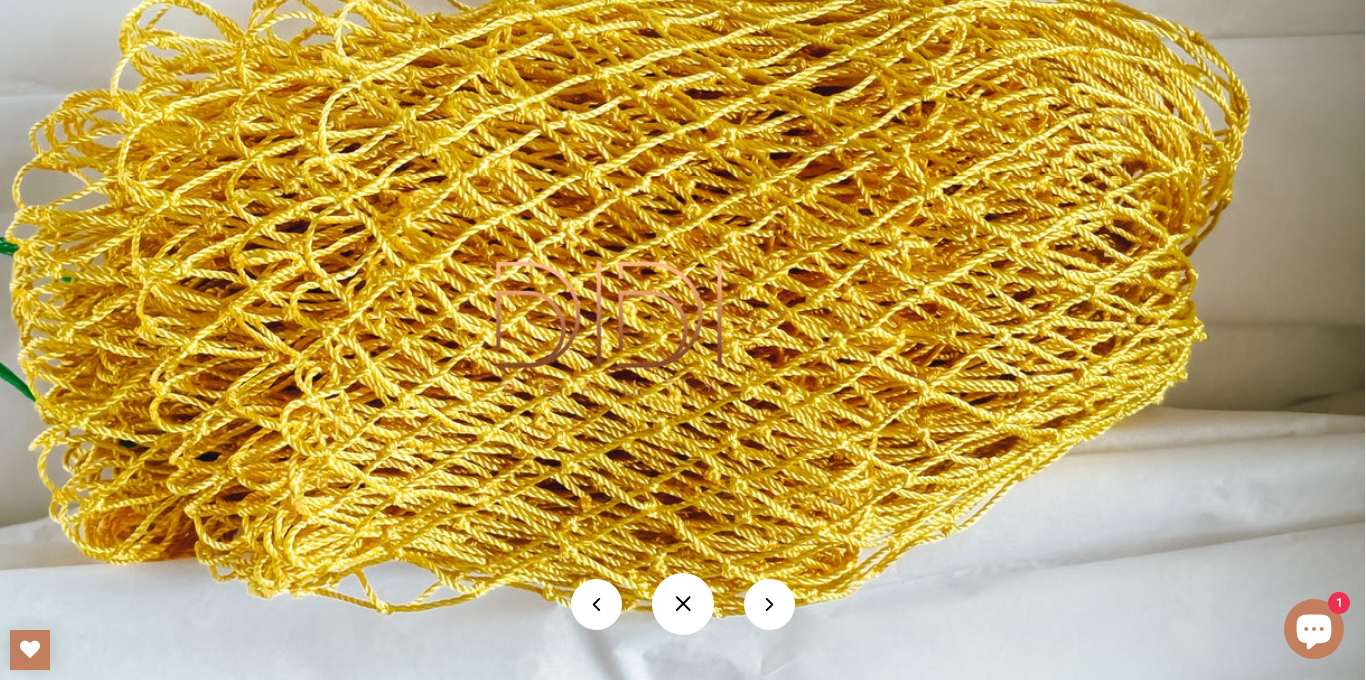 click at bounding box center [609, 329] 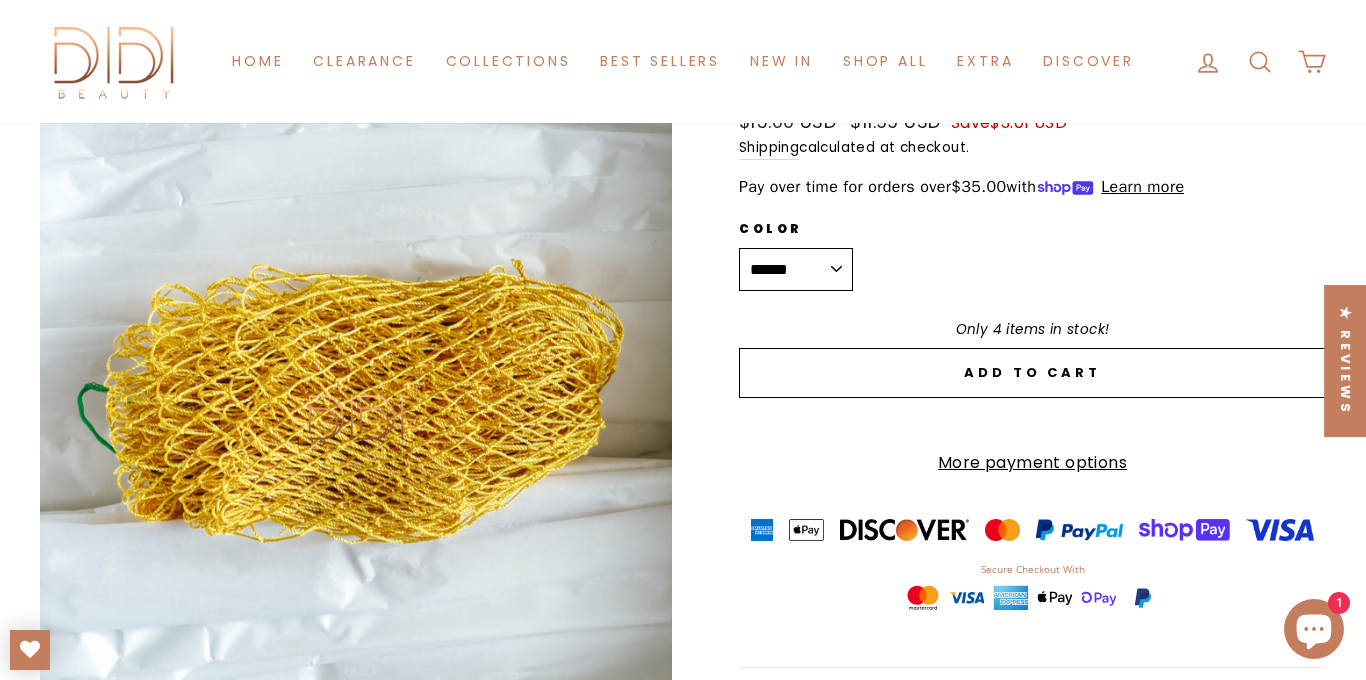 click on "**********" at bounding box center [796, 265] 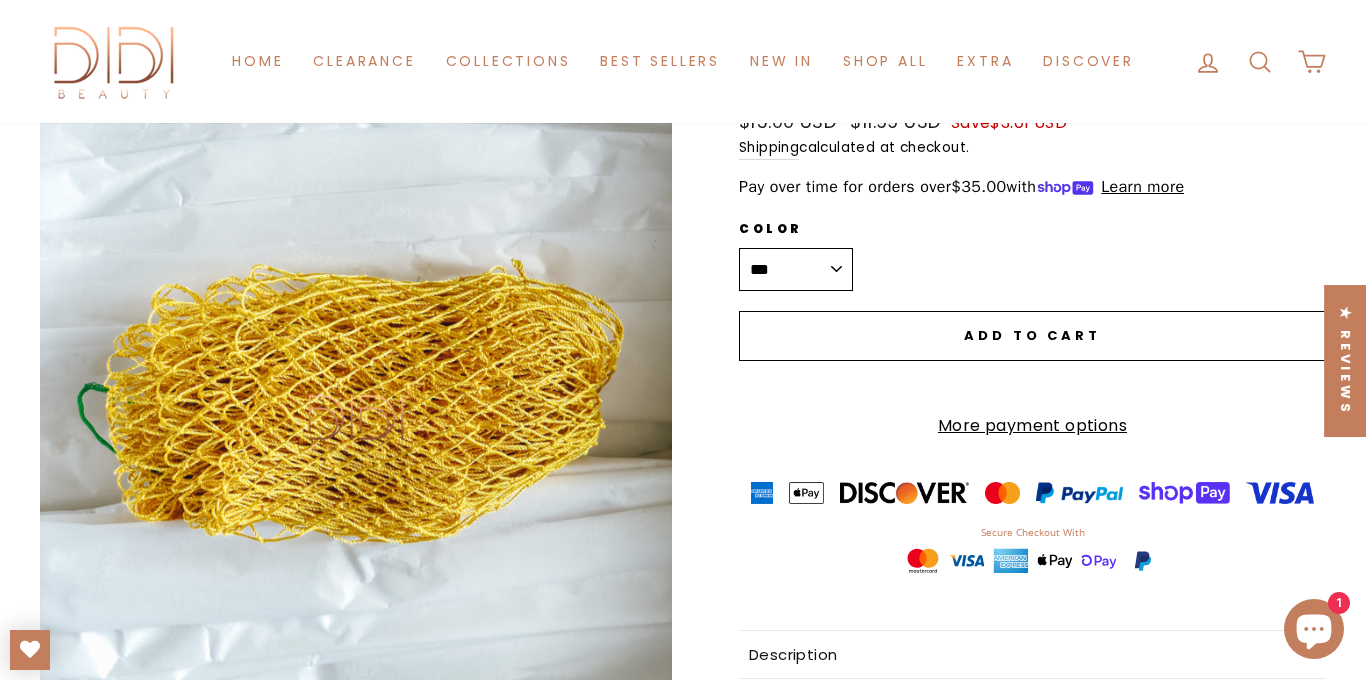 click on "**********" at bounding box center (796, 270) 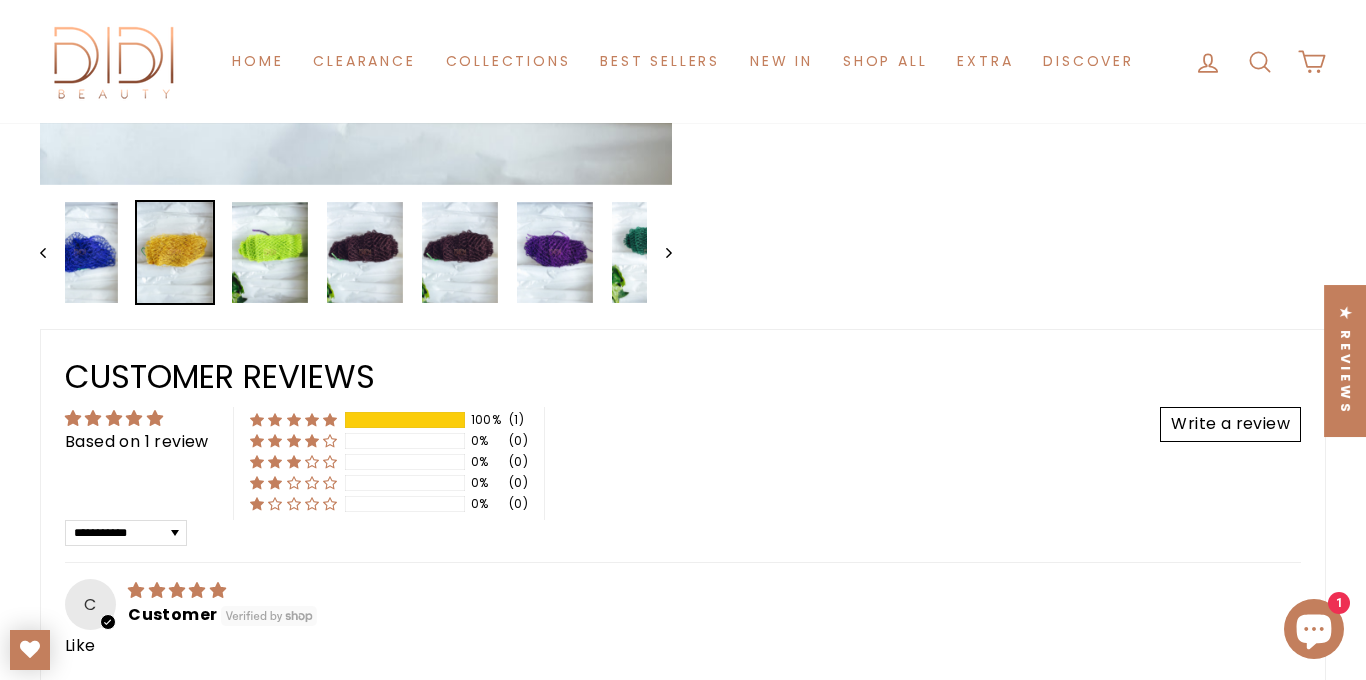 scroll, scrollTop: 919, scrollLeft: 0, axis: vertical 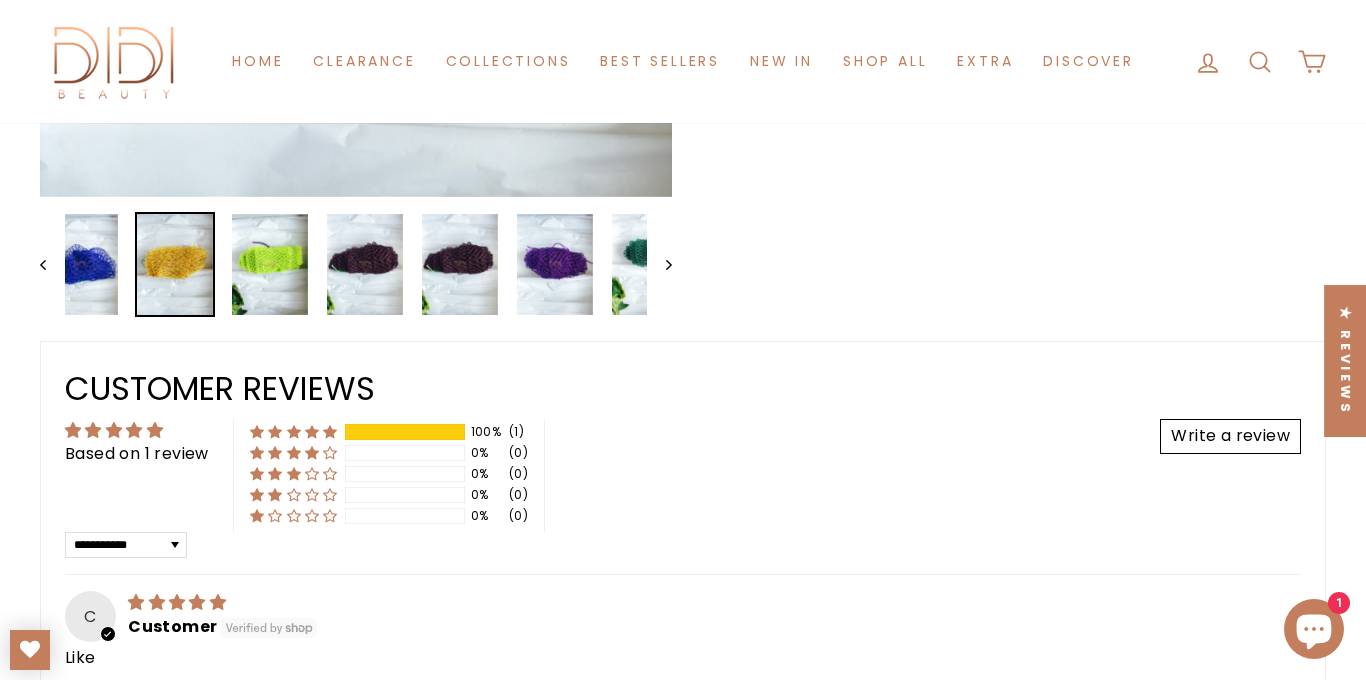click 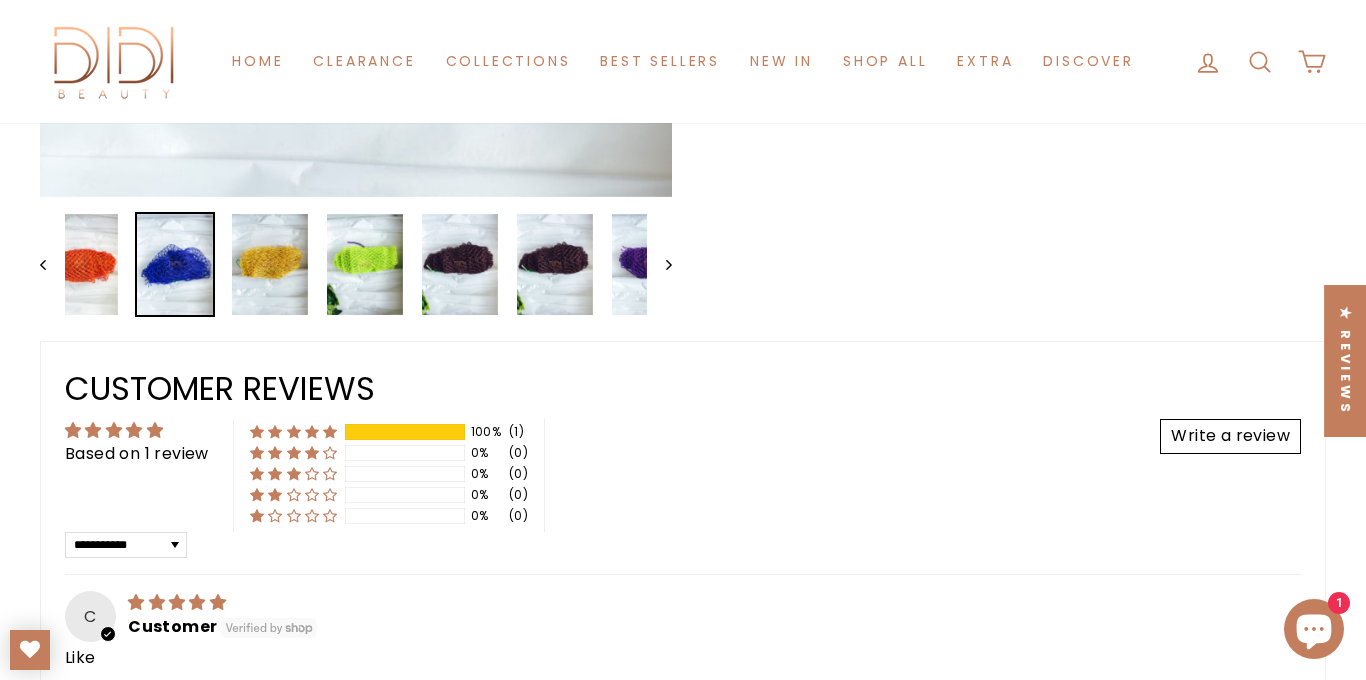 click 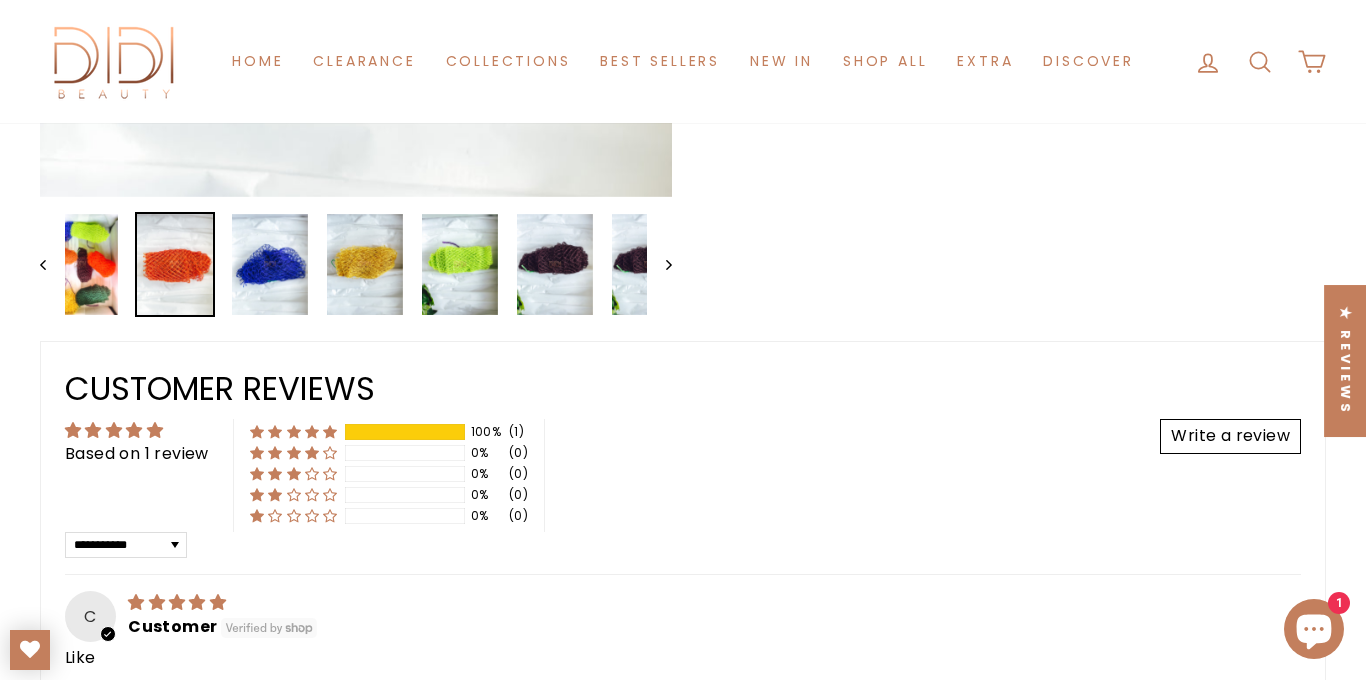 click 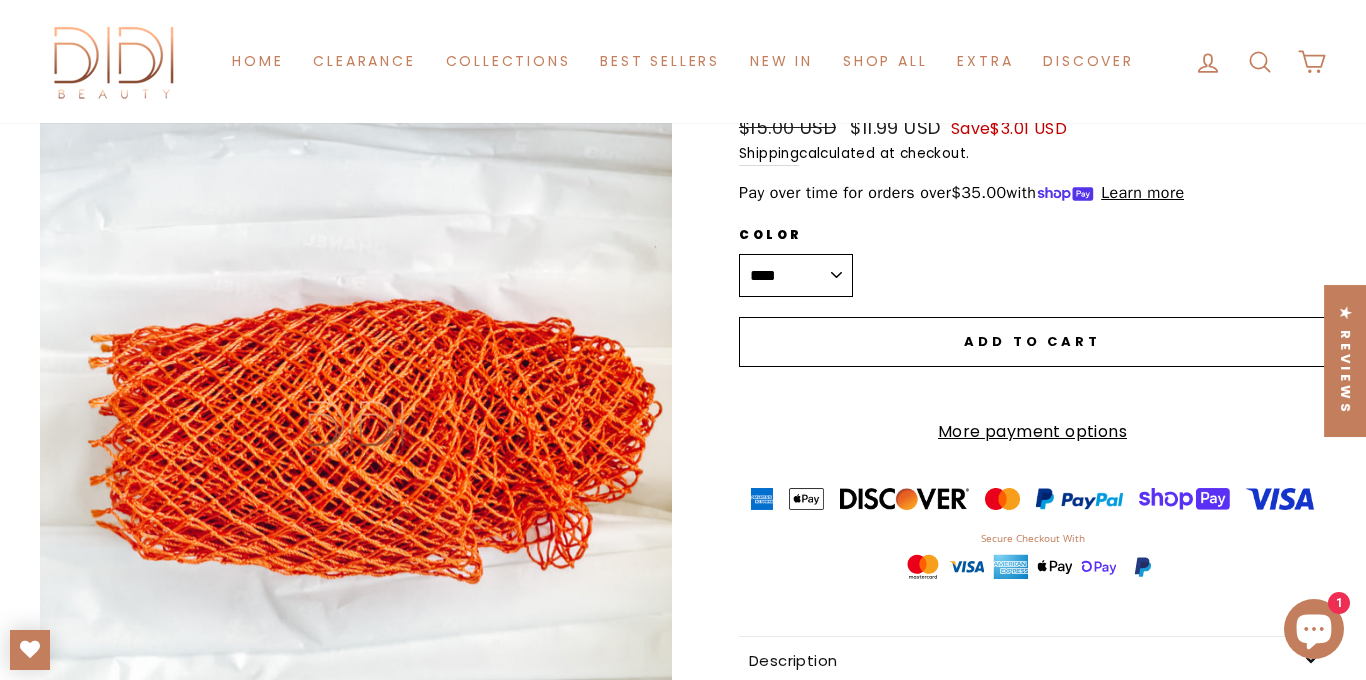 scroll, scrollTop: 246, scrollLeft: 0, axis: vertical 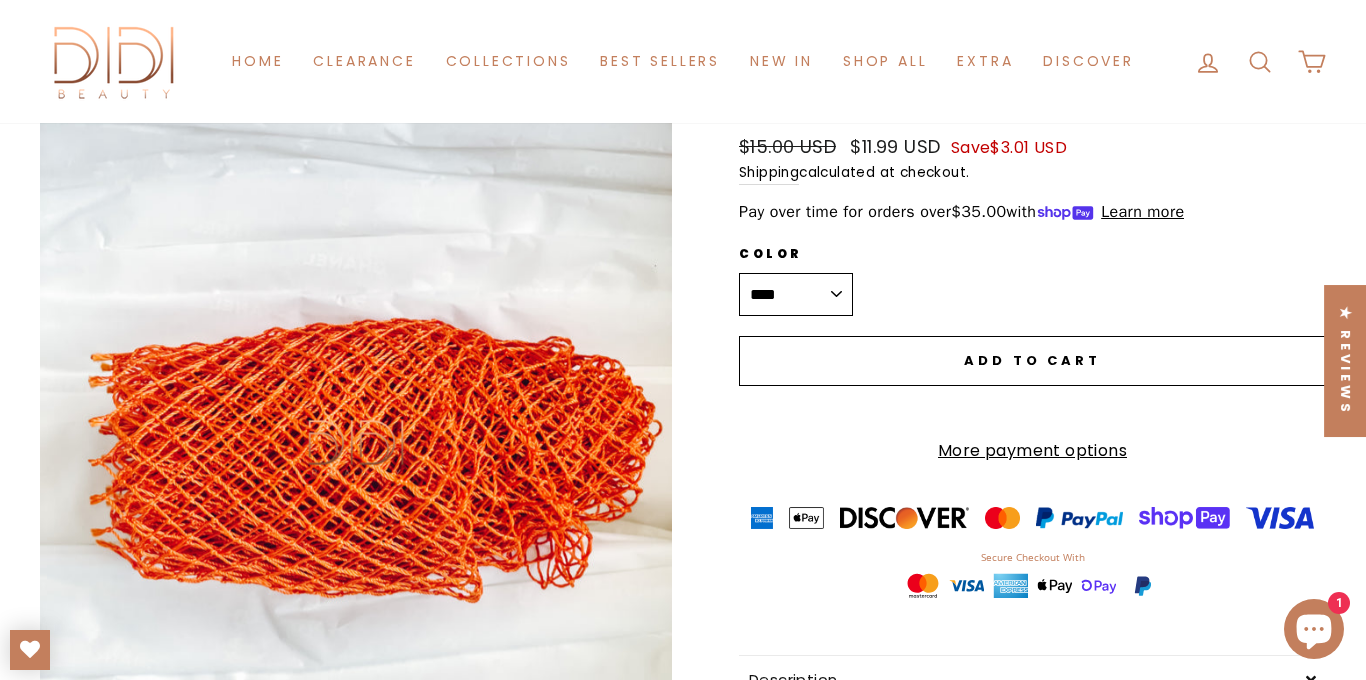 click on "**********" at bounding box center [796, 295] 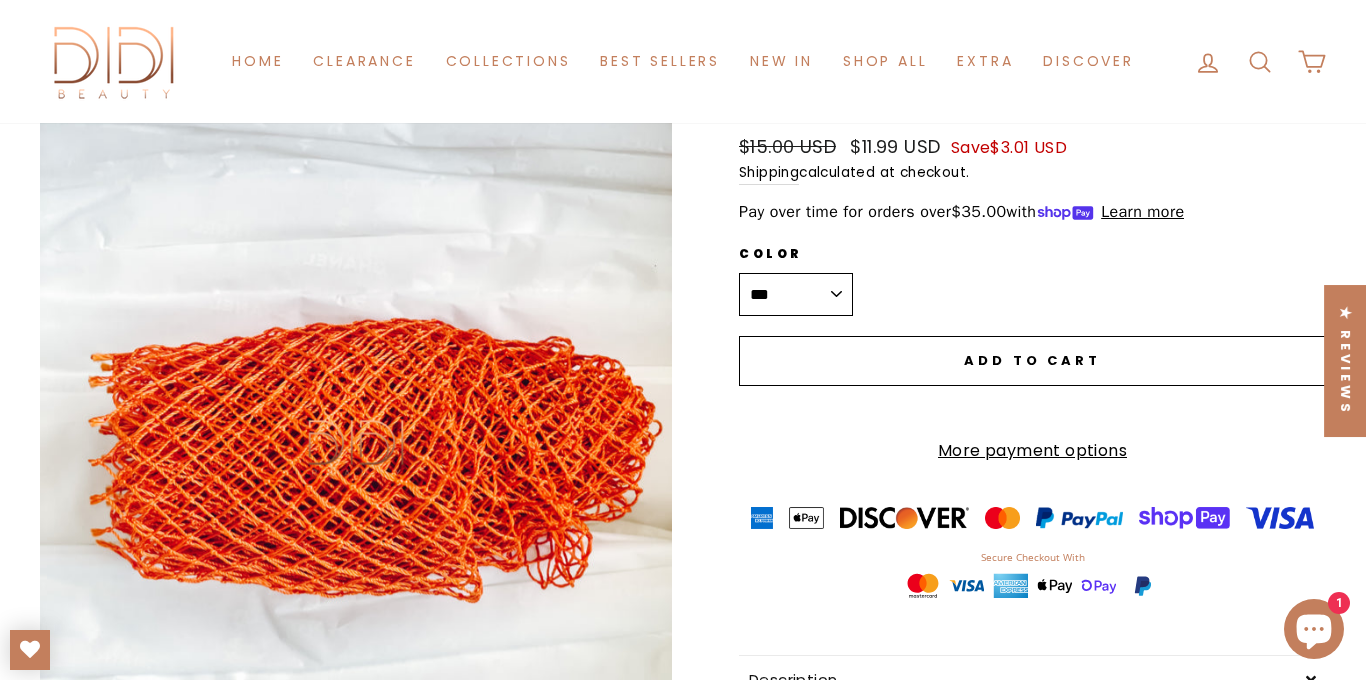 click on "**********" at bounding box center (796, 295) 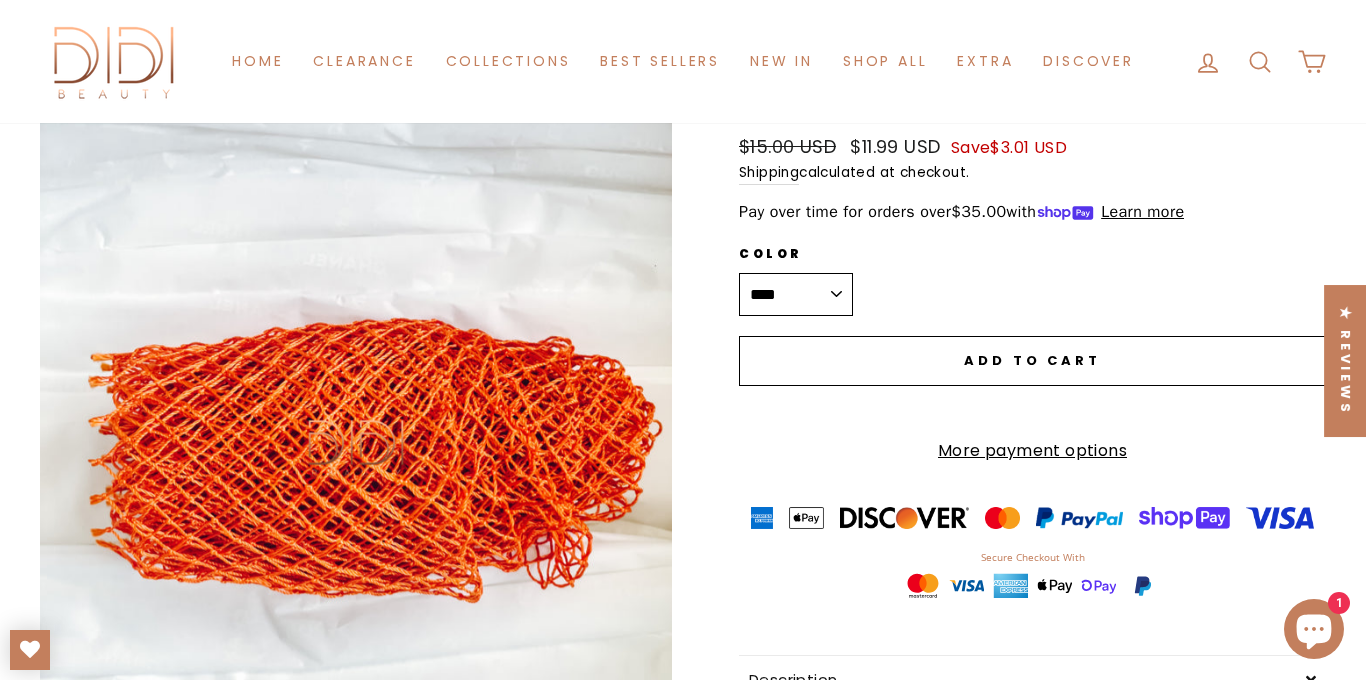 click on "Close (esc)" at bounding box center [356, 448] 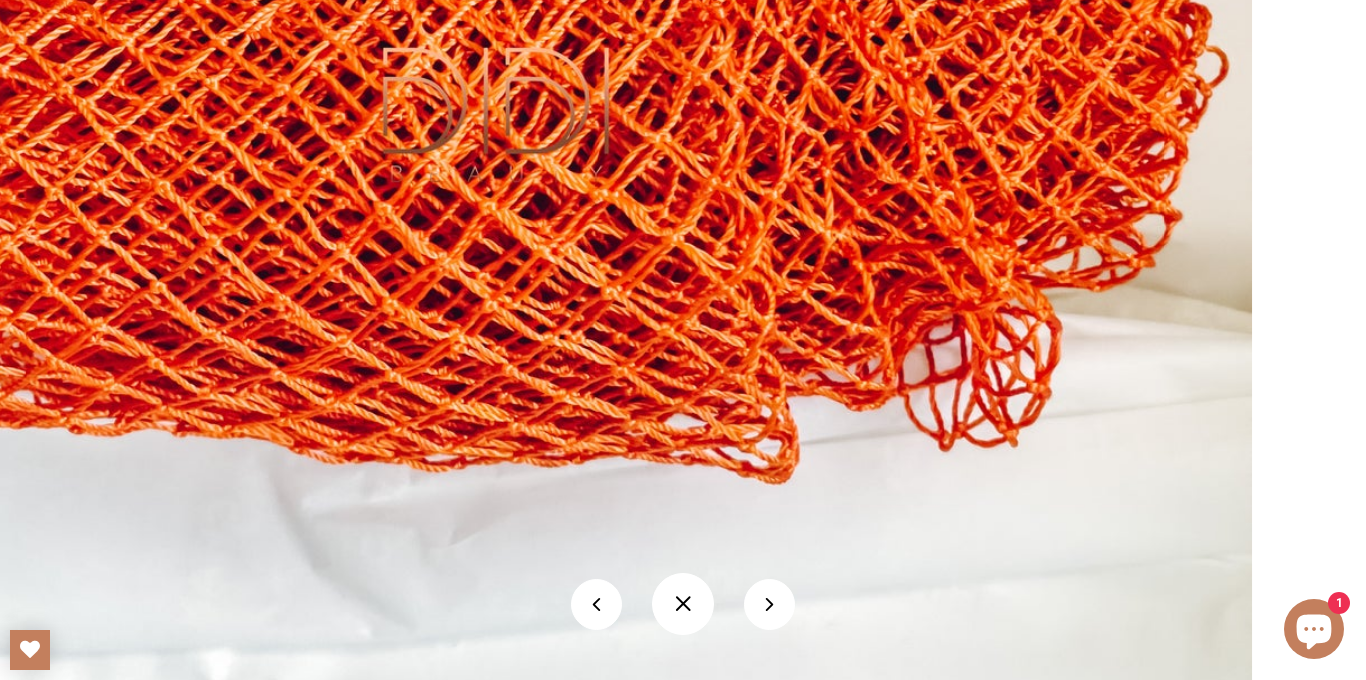 click at bounding box center [496, 115] 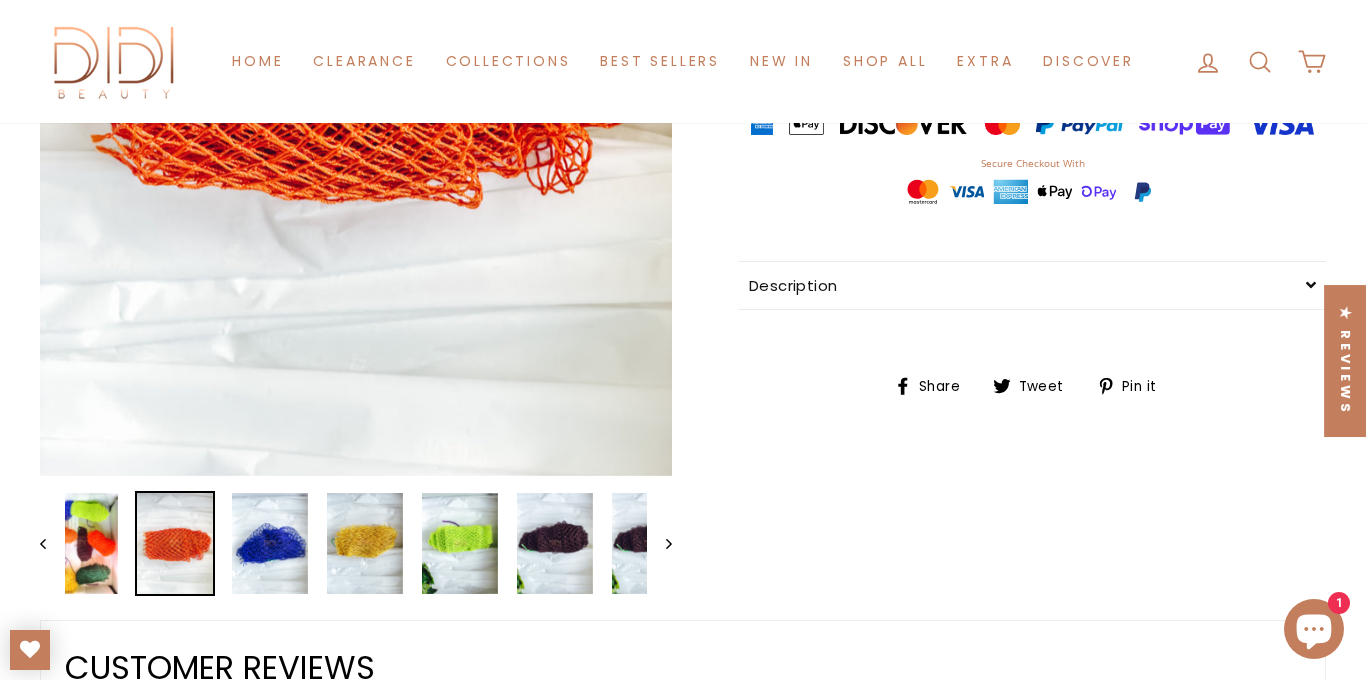 scroll, scrollTop: 785, scrollLeft: 0, axis: vertical 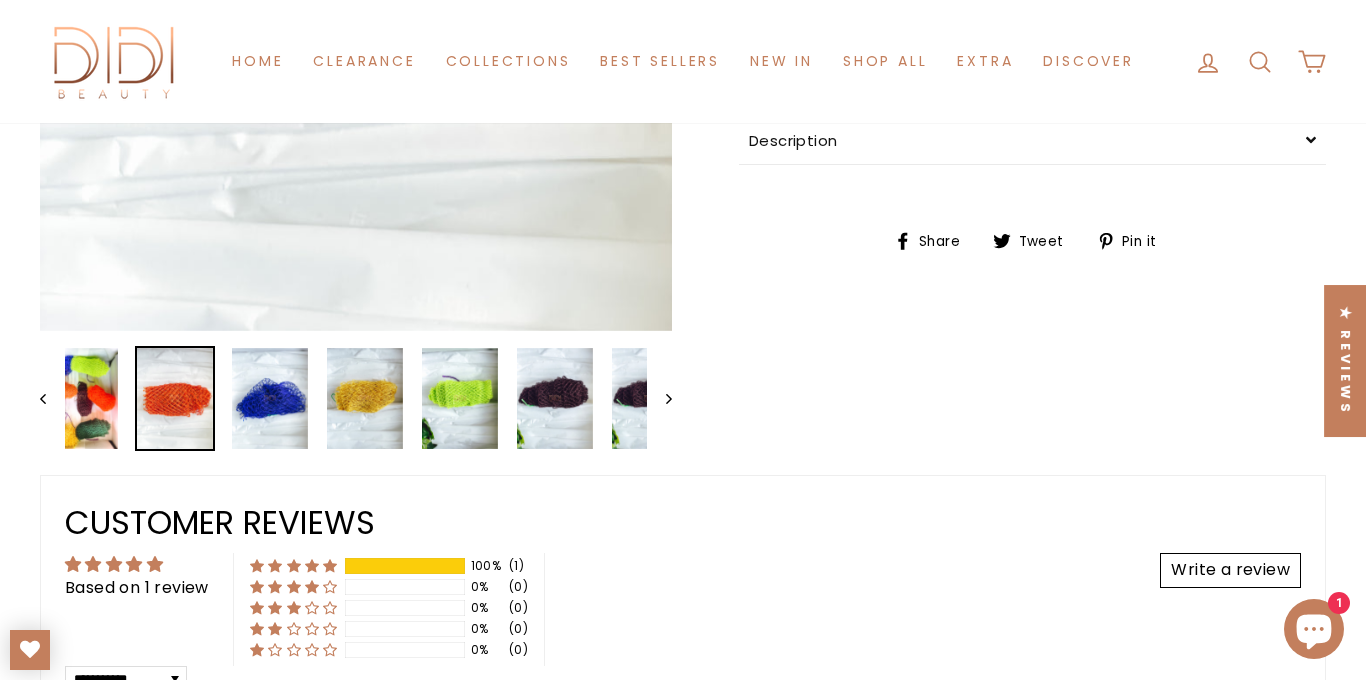 click on "Close (esc)
Close (esc)
Close (esc)
Close (esc)
Close (esc)
Close (esc)
Close (esc)
Close (esc)
Close (esc)
Close (esc)
Previous" at bounding box center [345, -31] 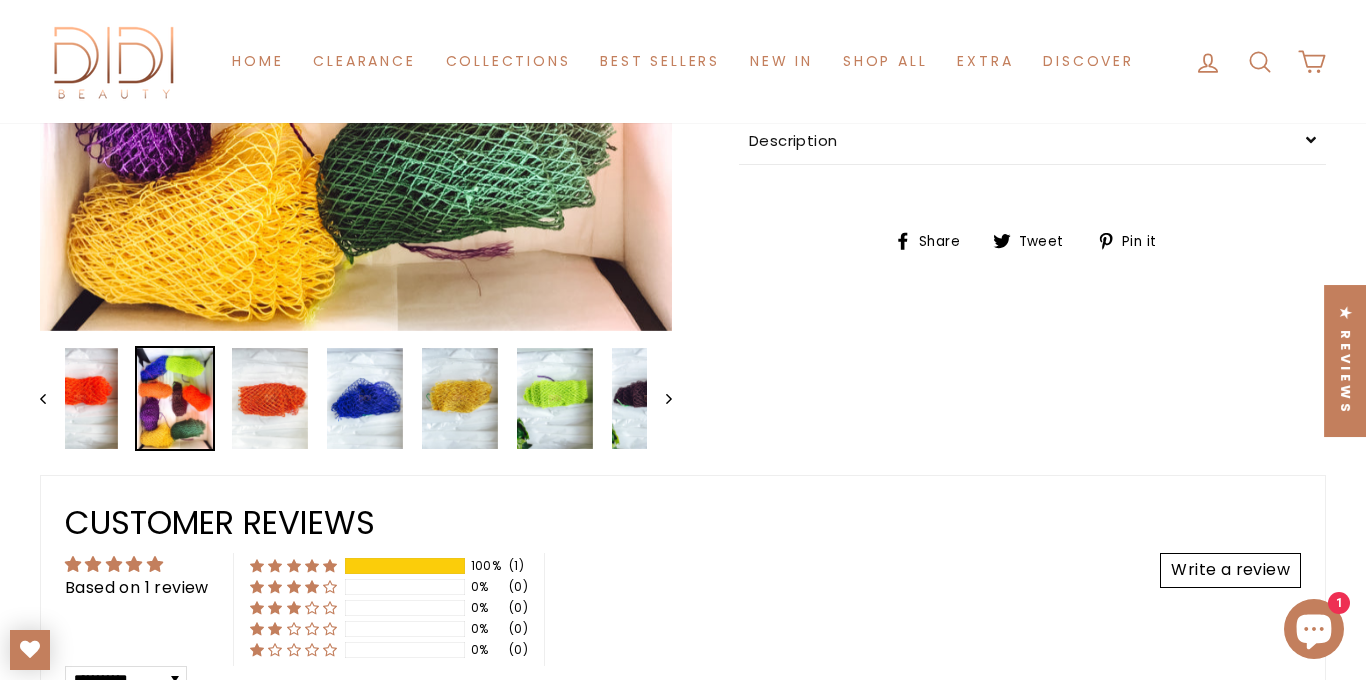 click 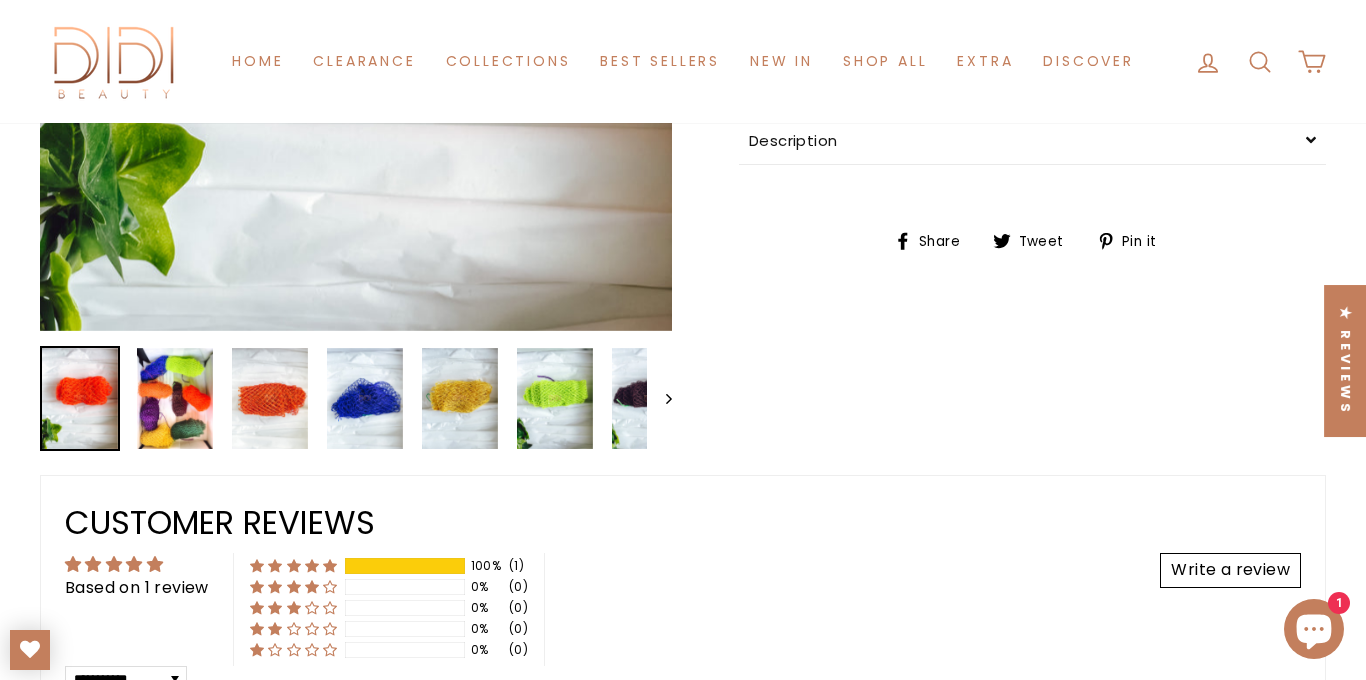 click 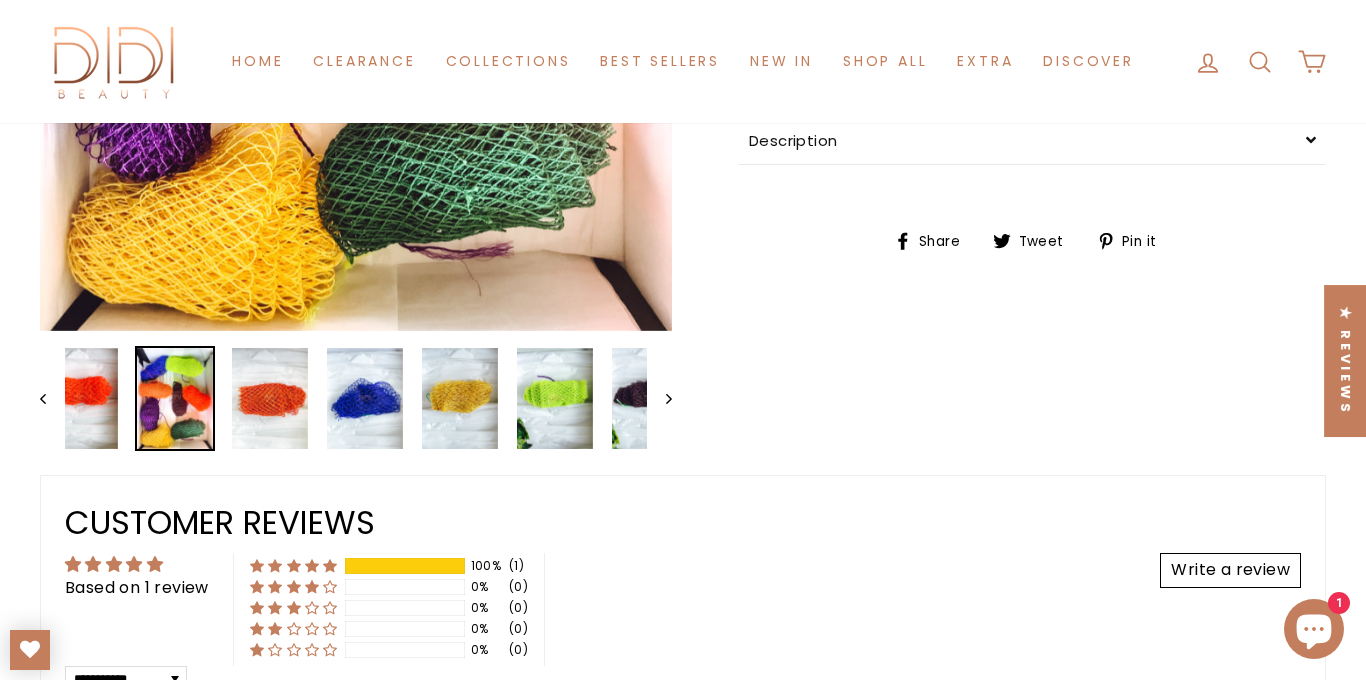 click 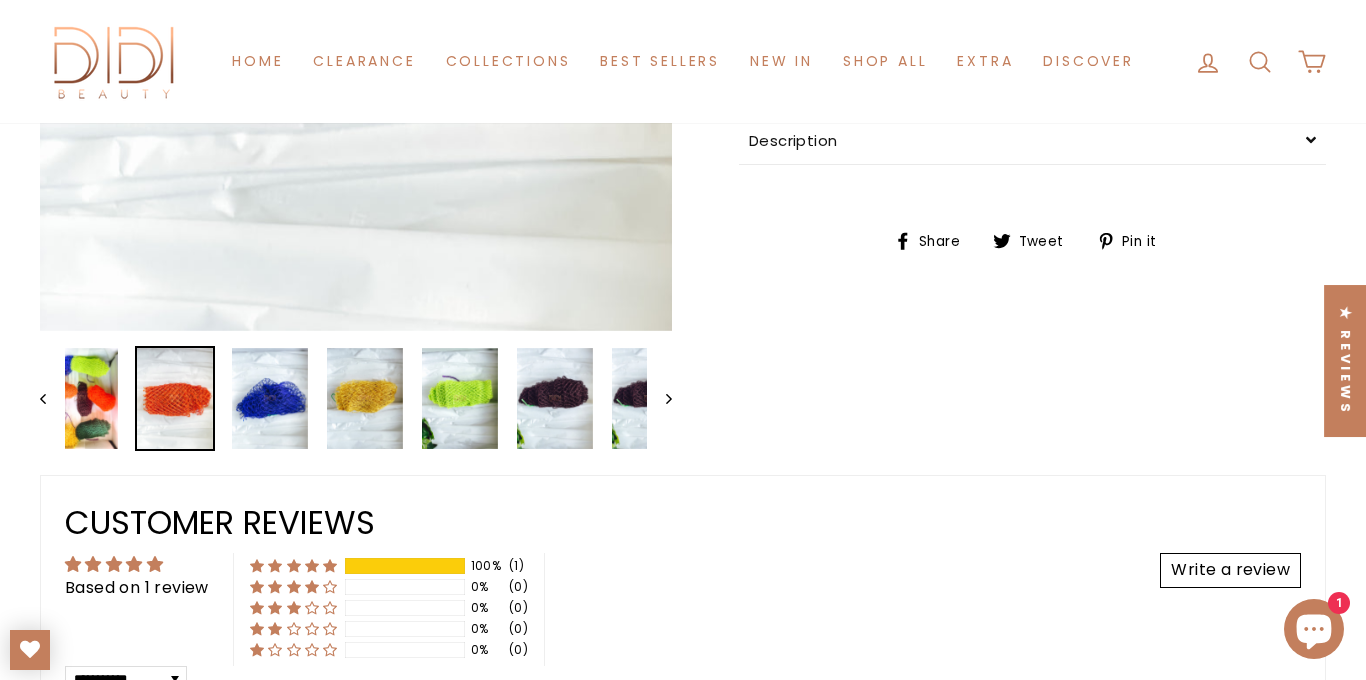 click 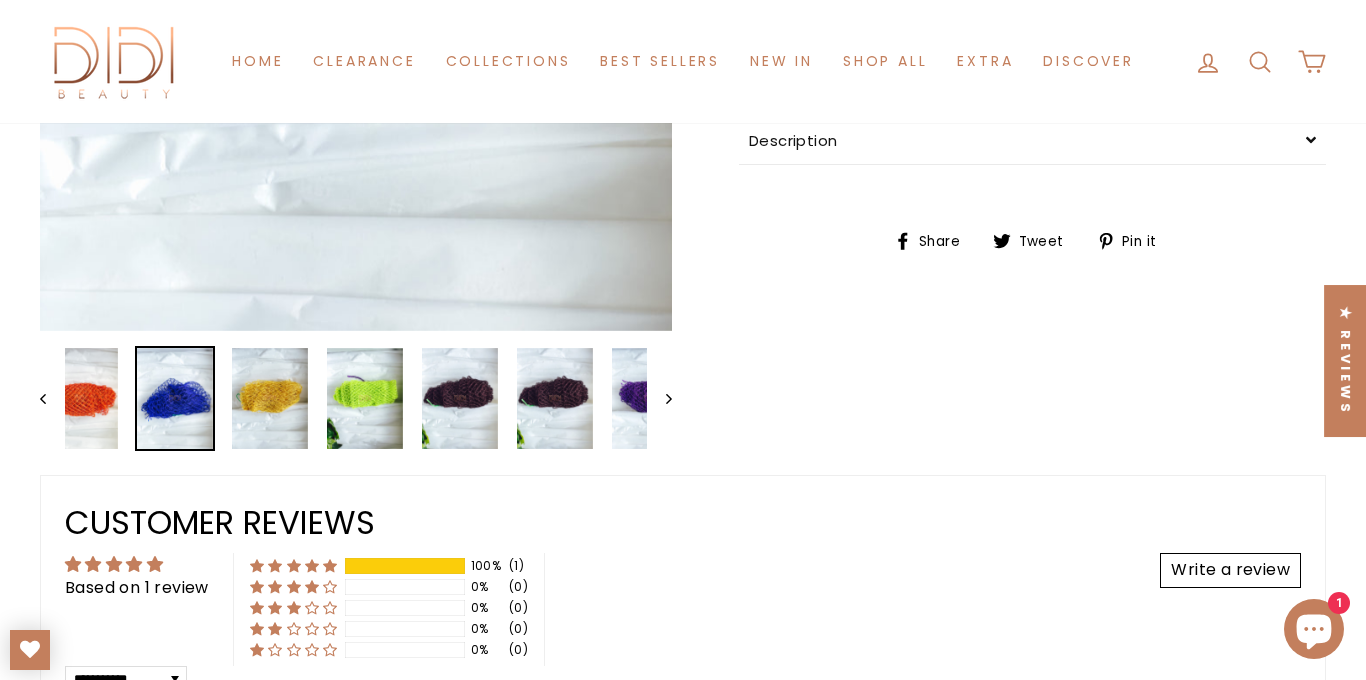 click 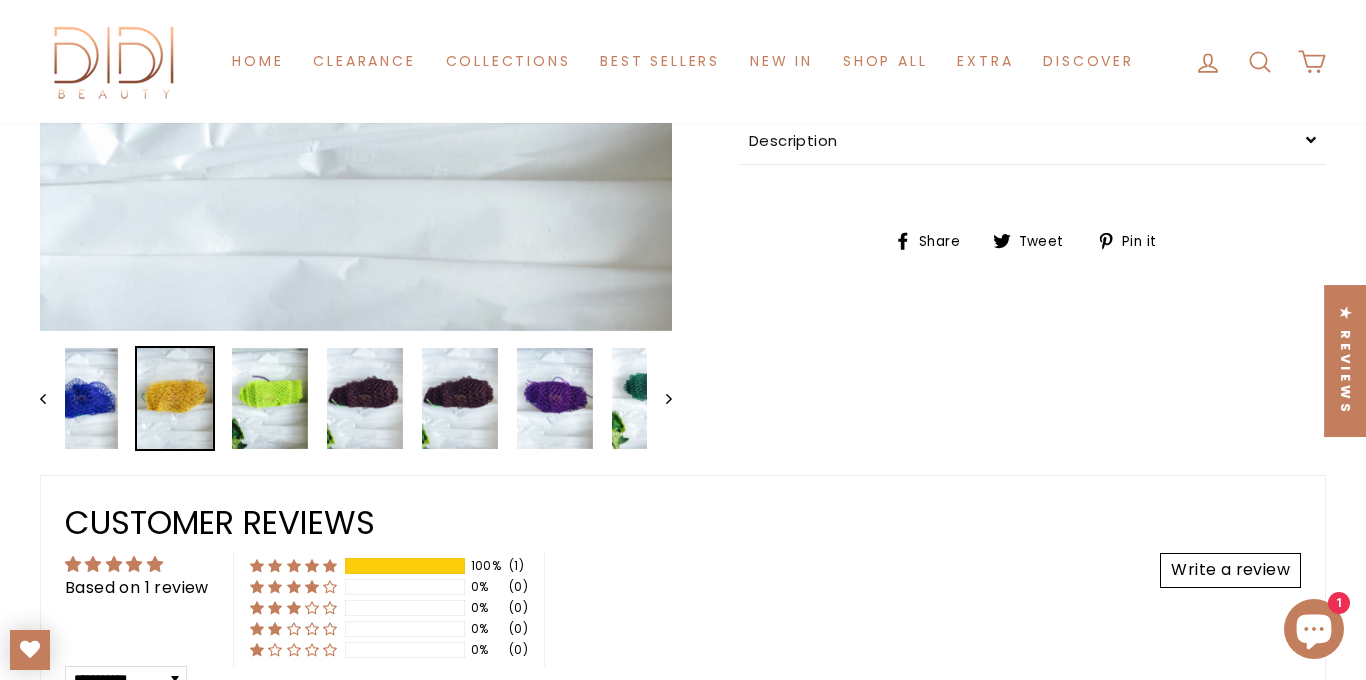 click 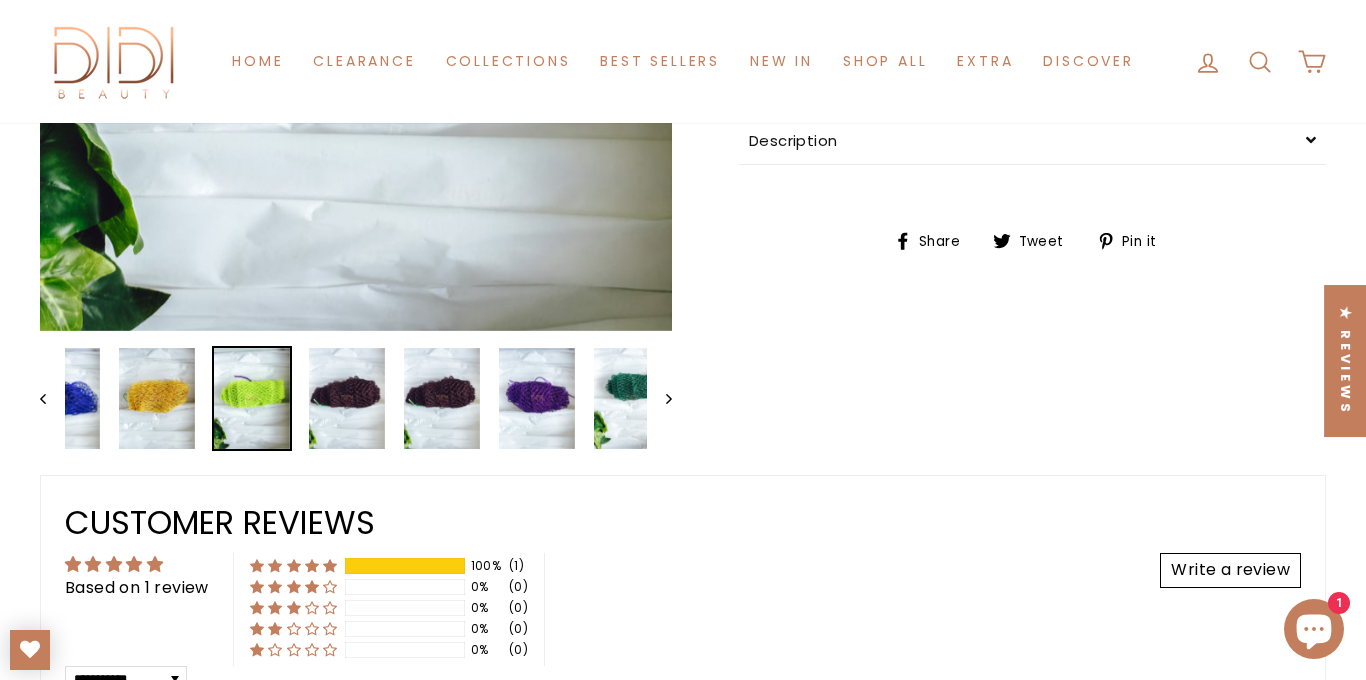 click 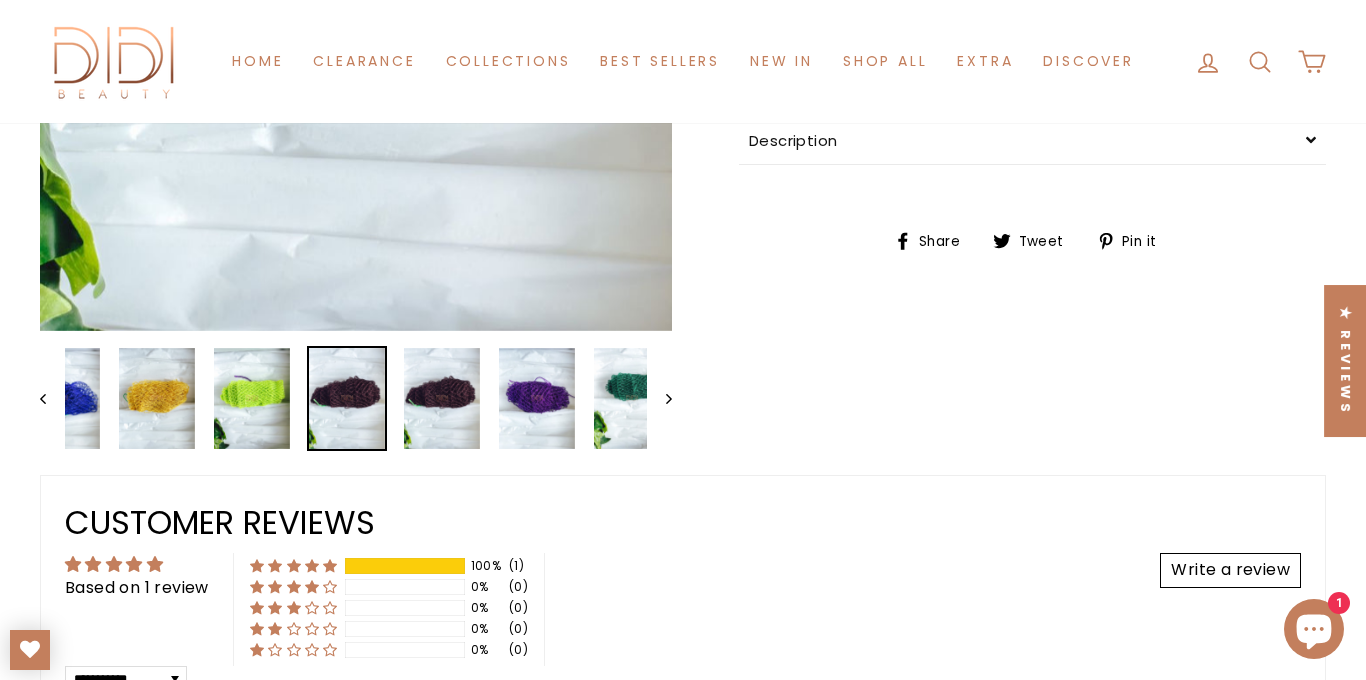 click 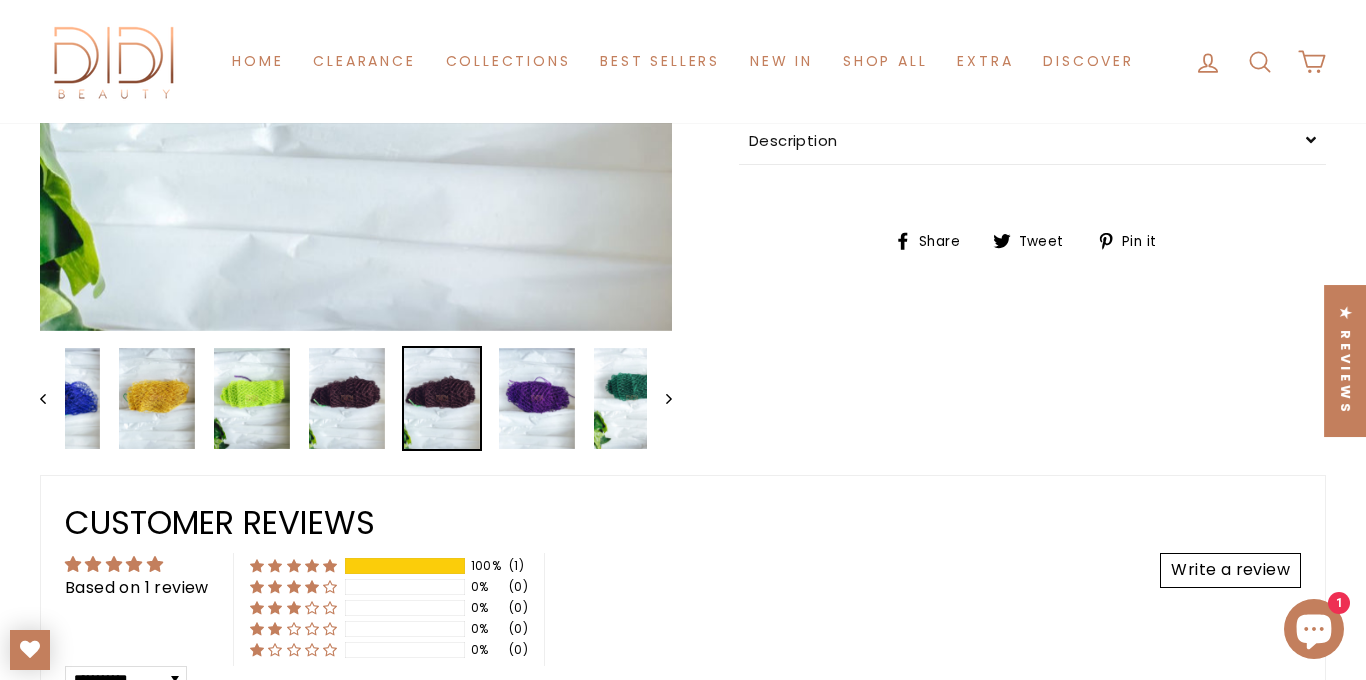 click 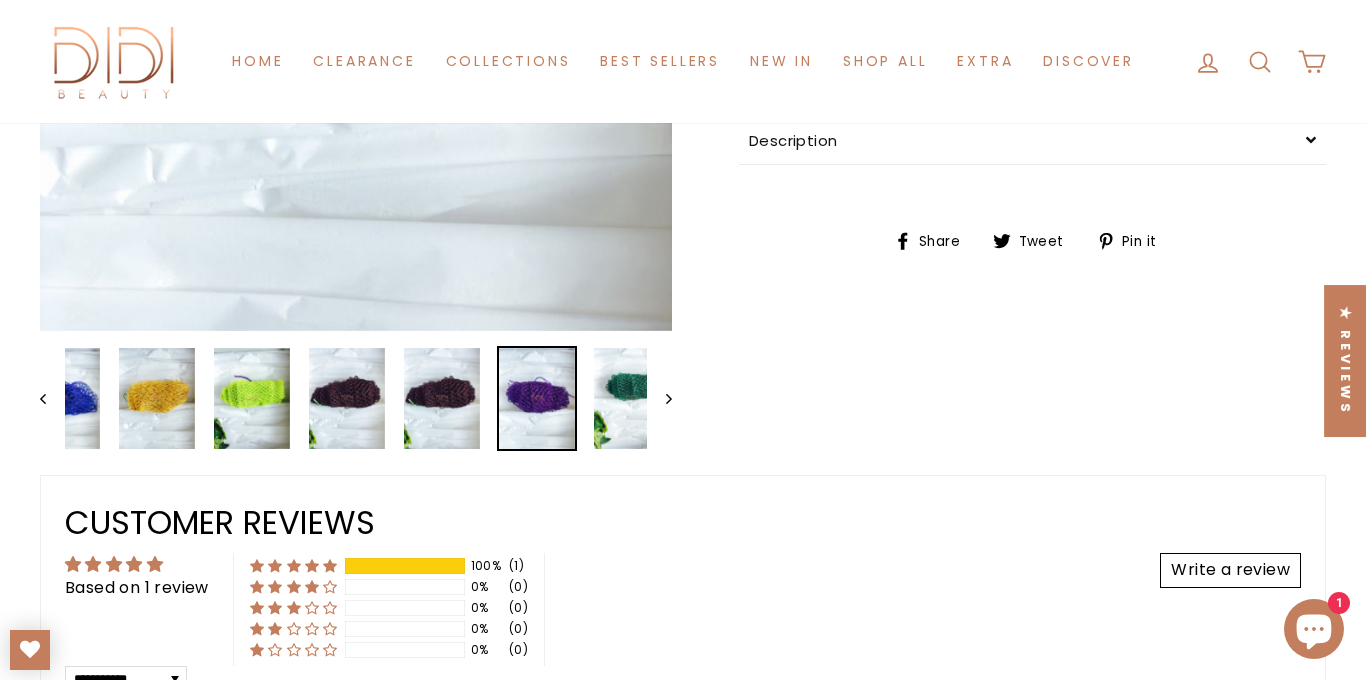 click 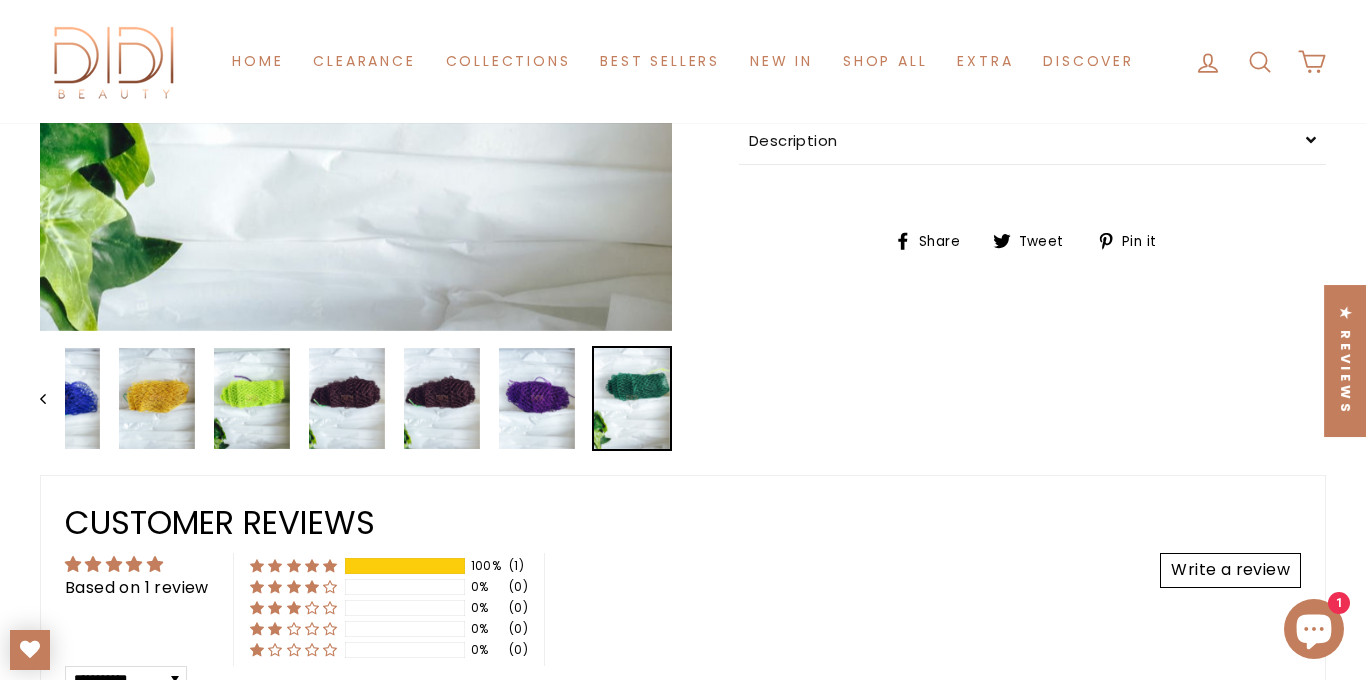 click on "Close (esc)
Close (esc)
Close (esc)
Close (esc)
Close (esc)
Close (esc)
Close (esc)
Close (esc)
Close (esc)
Close (esc)
Previous" at bounding box center (672, -31) 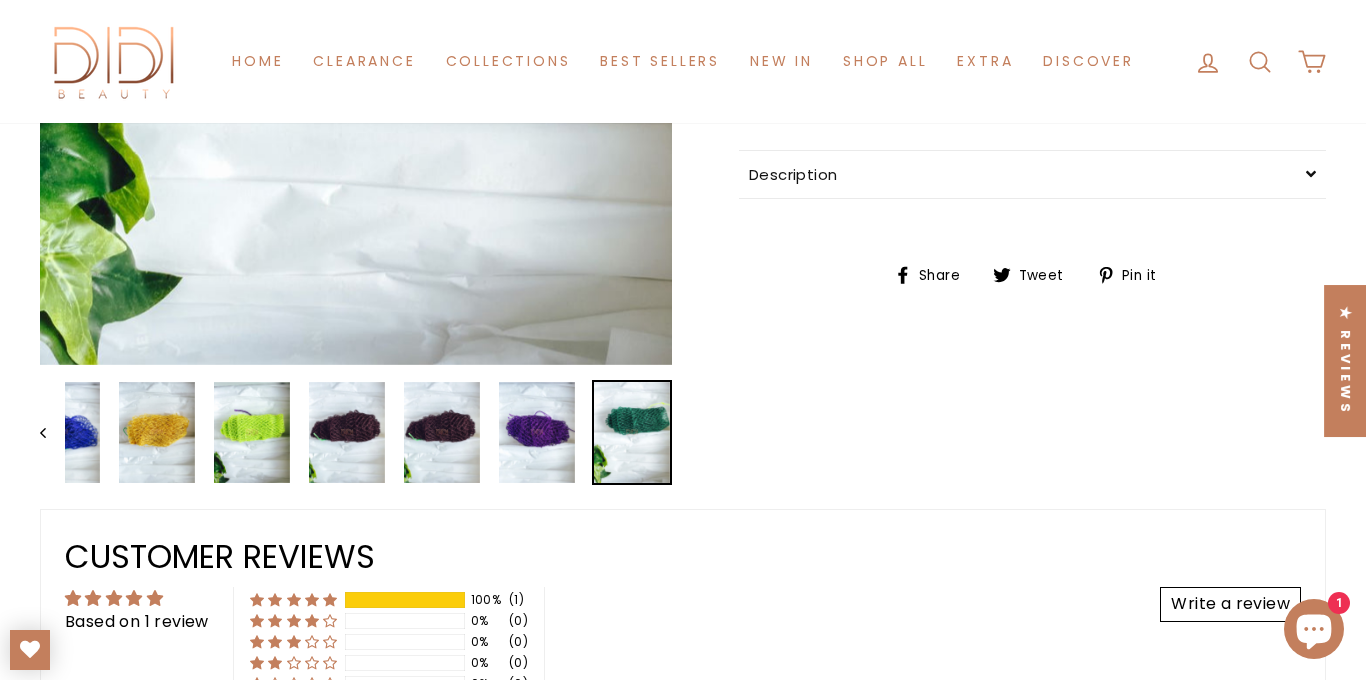 scroll, scrollTop: 750, scrollLeft: 0, axis: vertical 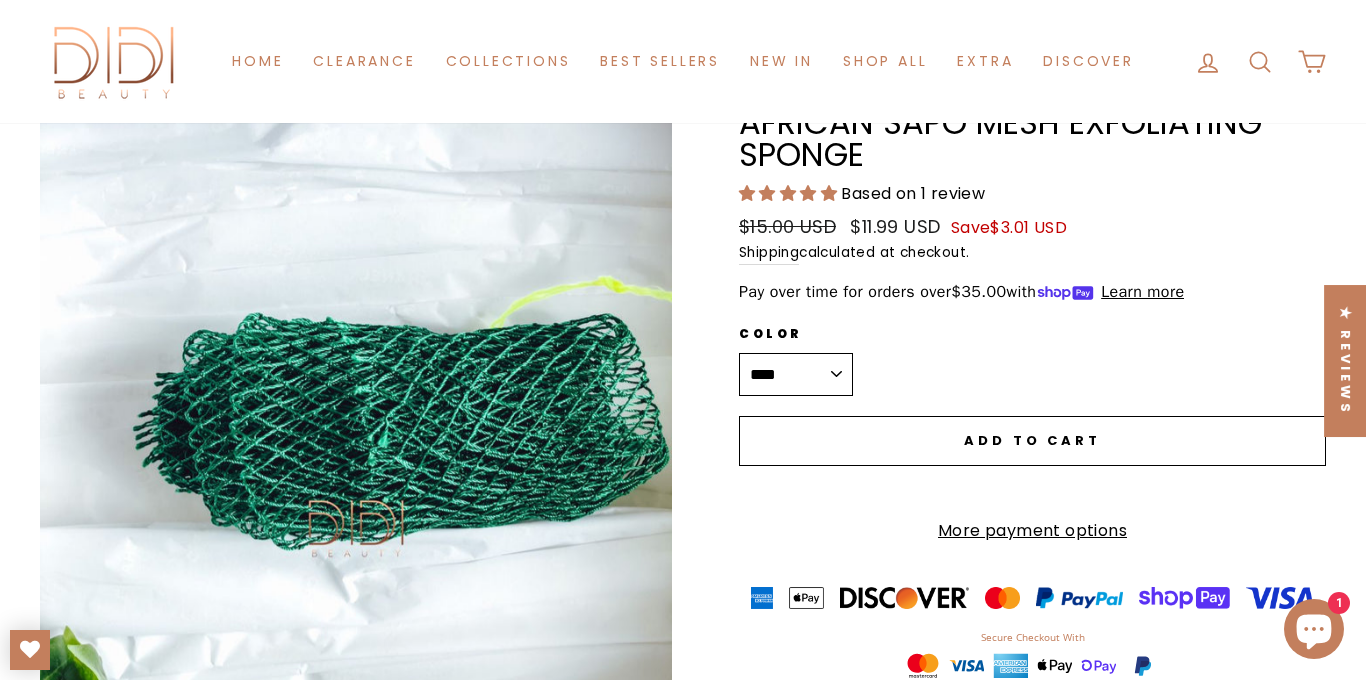 click on "**********" at bounding box center (796, 375) 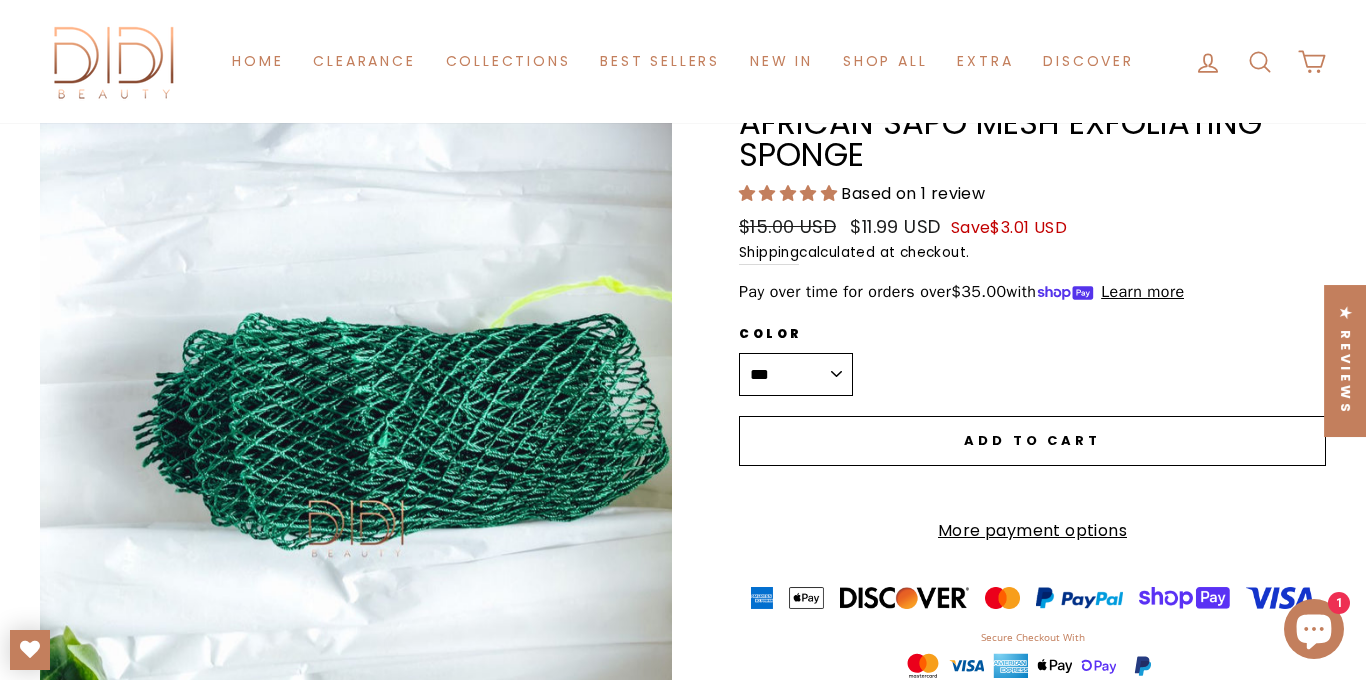 click on "**********" at bounding box center (796, 375) 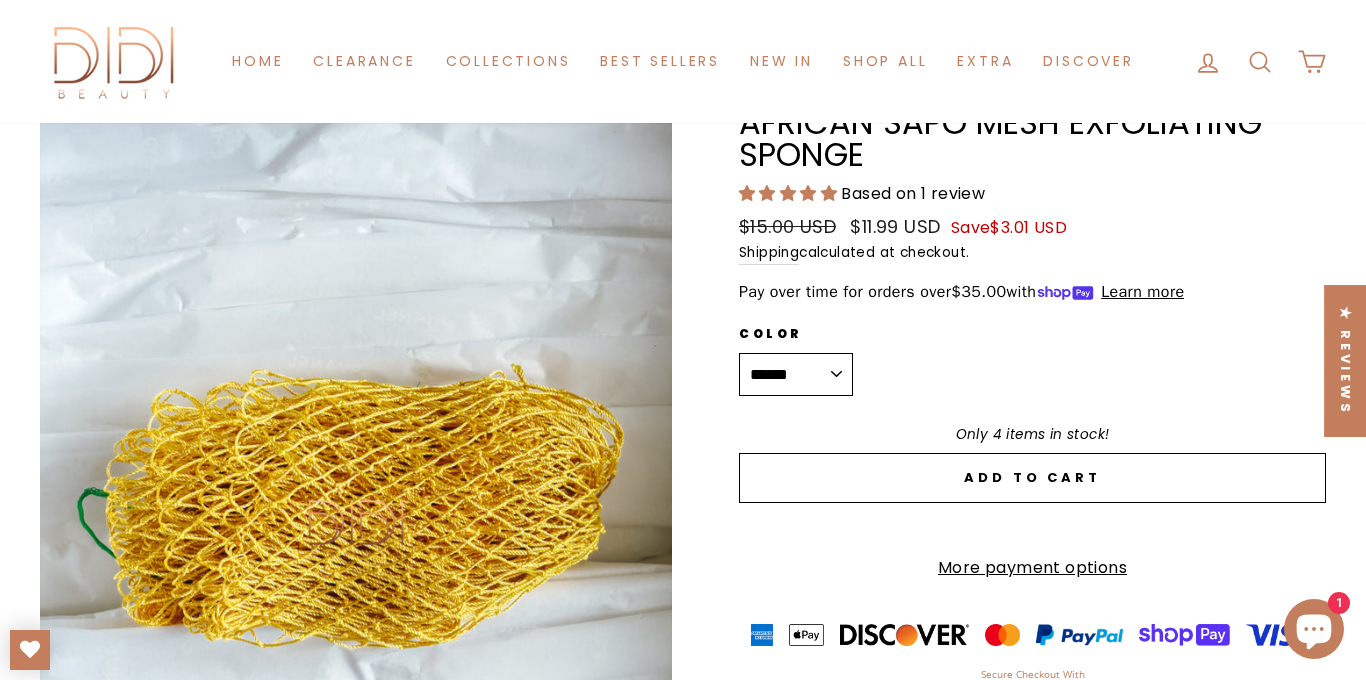 click on "**********" at bounding box center [796, 375] 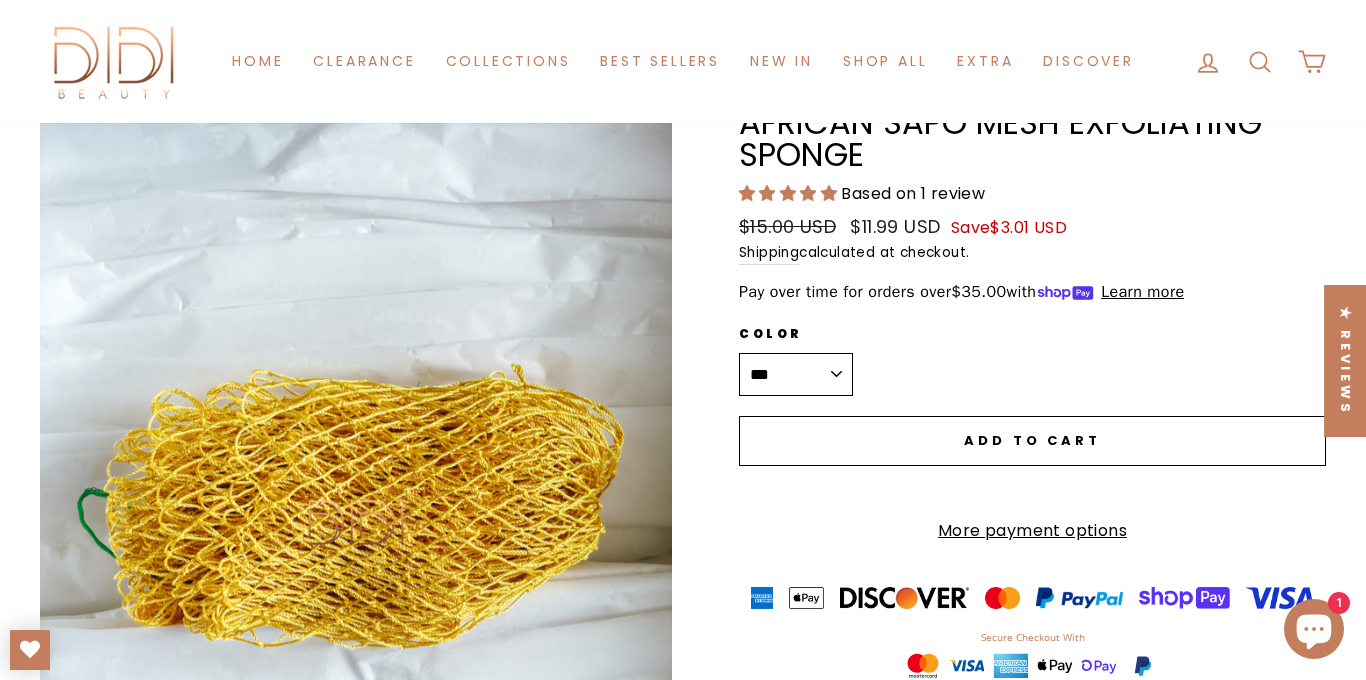 click on "**********" at bounding box center (796, 375) 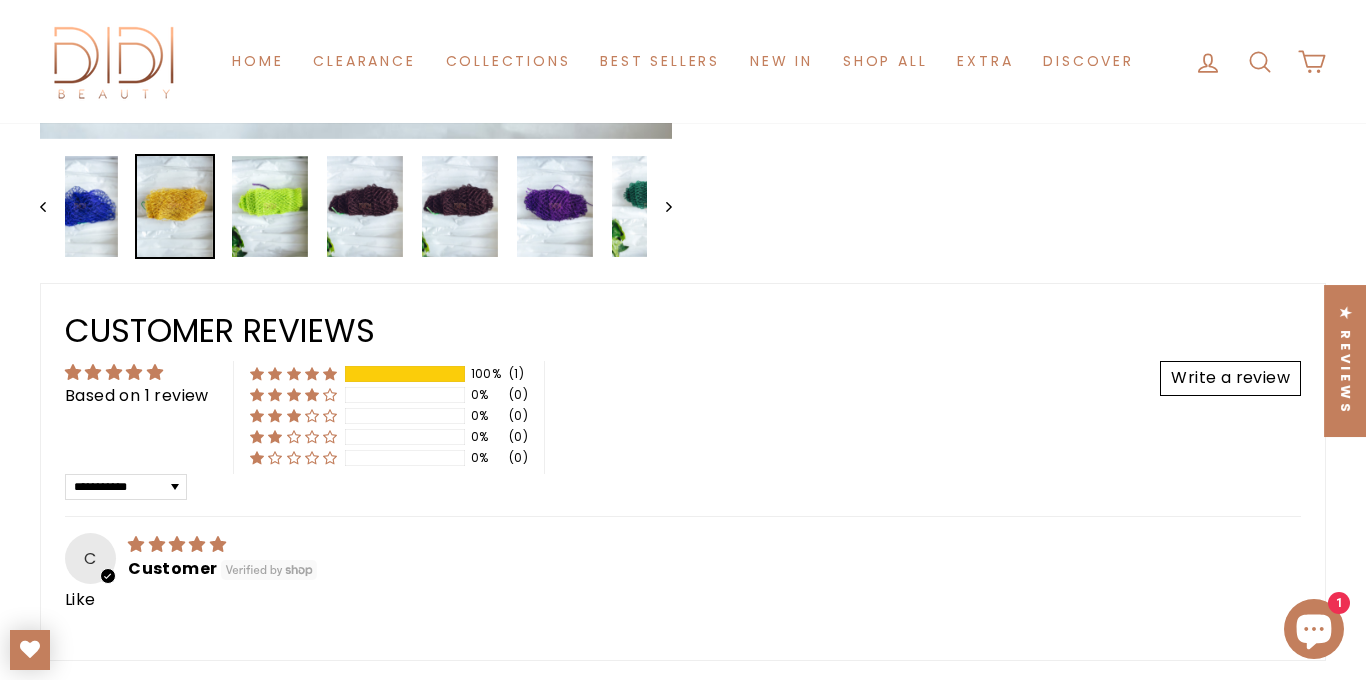 scroll, scrollTop: 947, scrollLeft: 0, axis: vertical 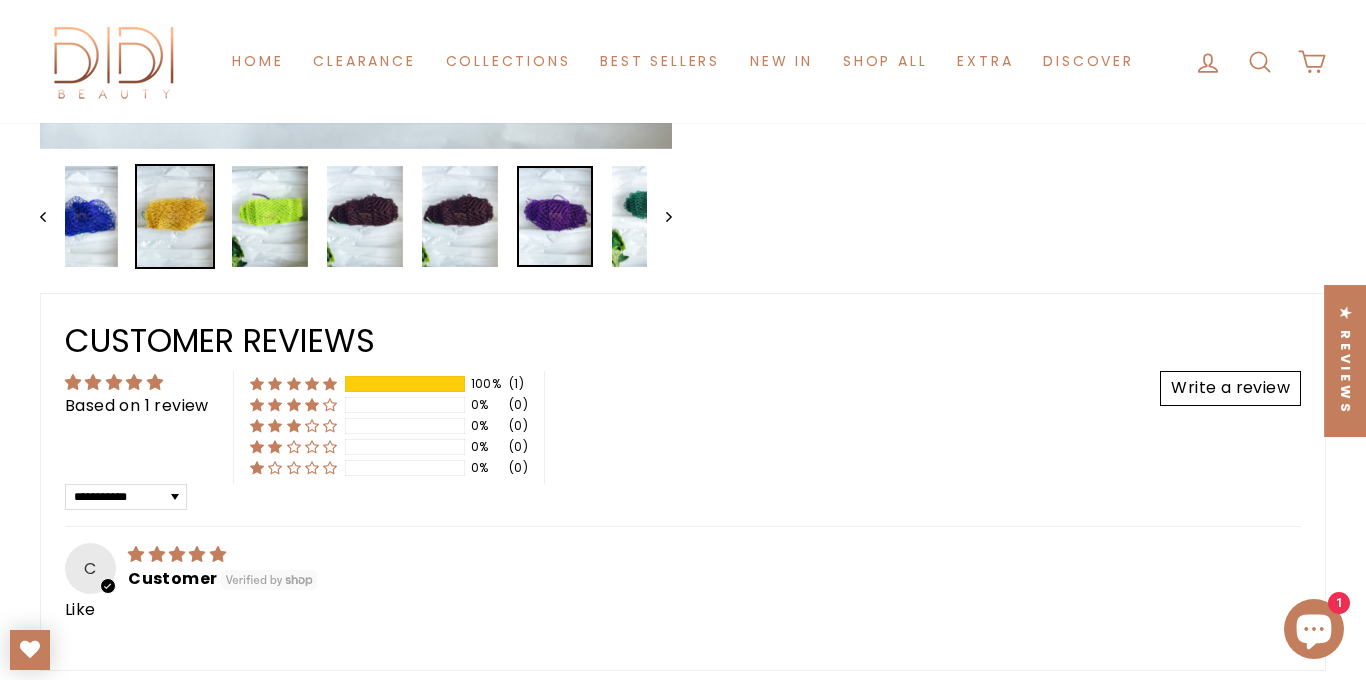 click at bounding box center [555, 216] 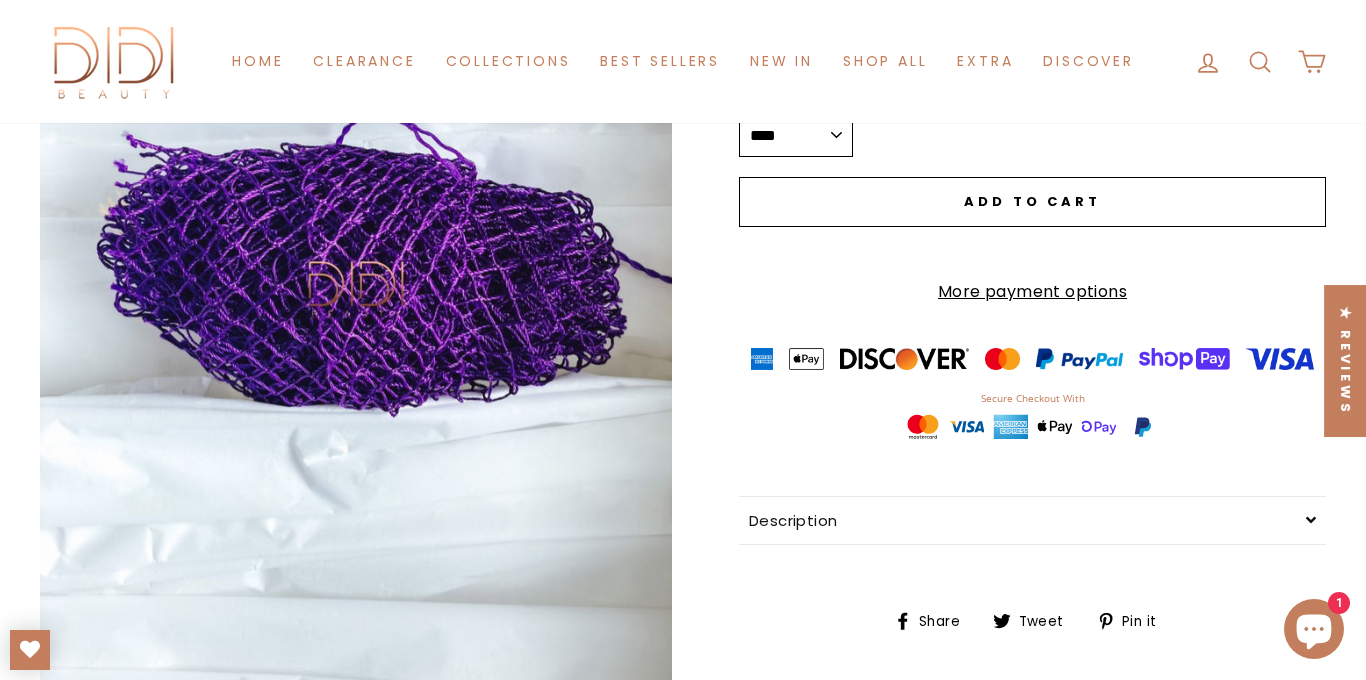 scroll, scrollTop: 355, scrollLeft: 0, axis: vertical 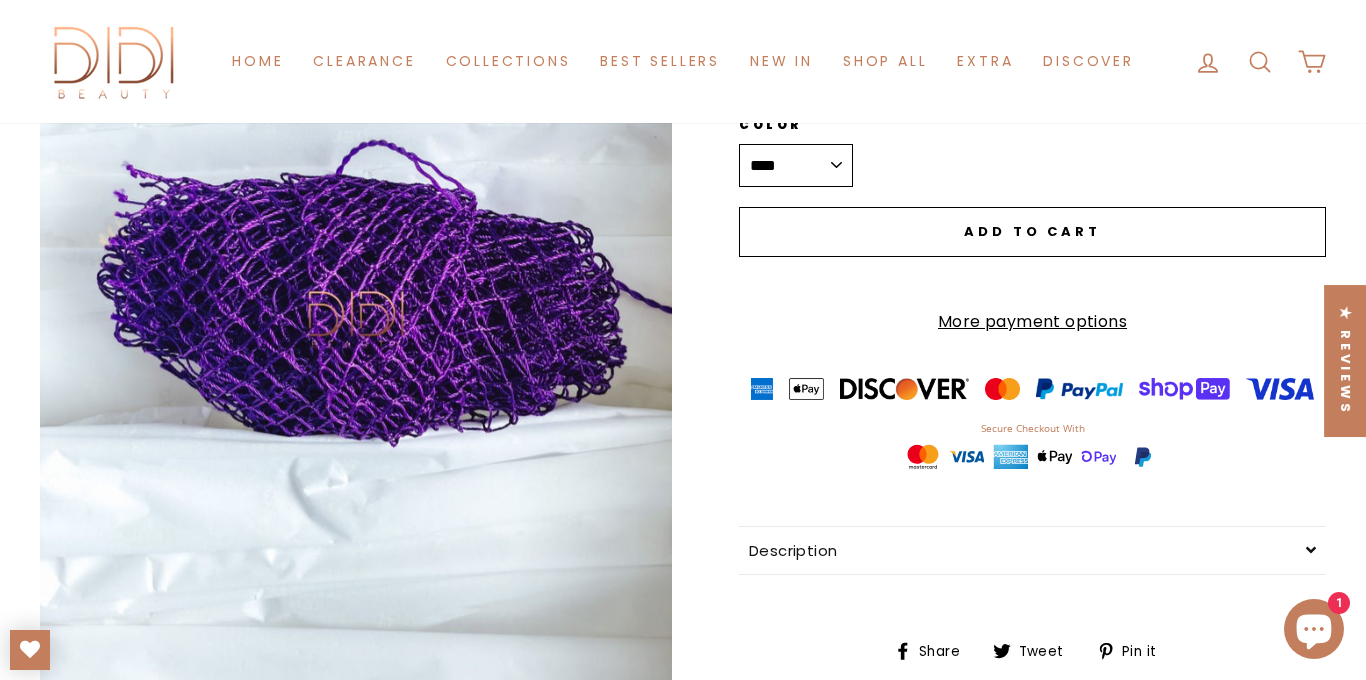 click on "Close (esc)" at bounding box center (356, 319) 